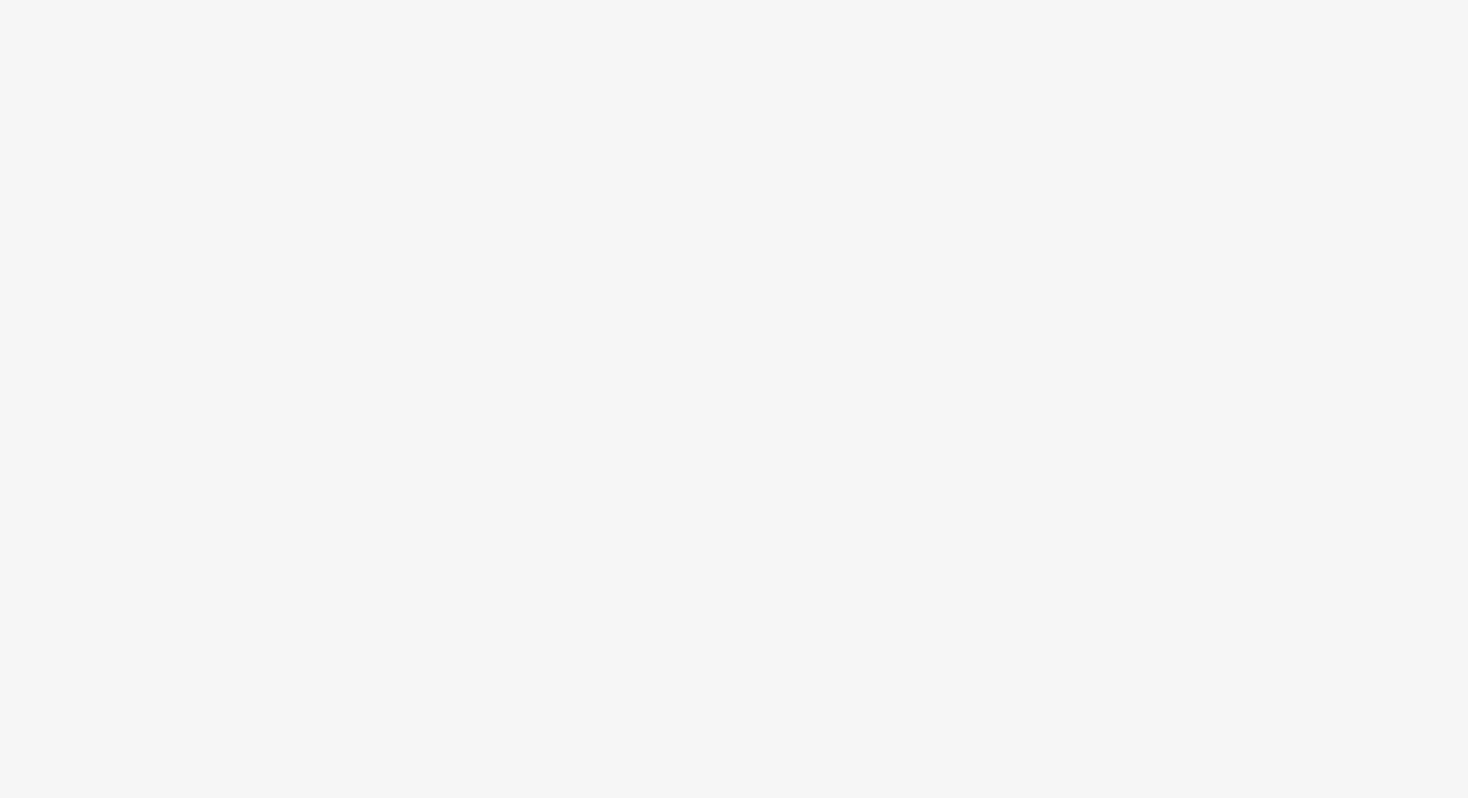 scroll, scrollTop: 0, scrollLeft: 0, axis: both 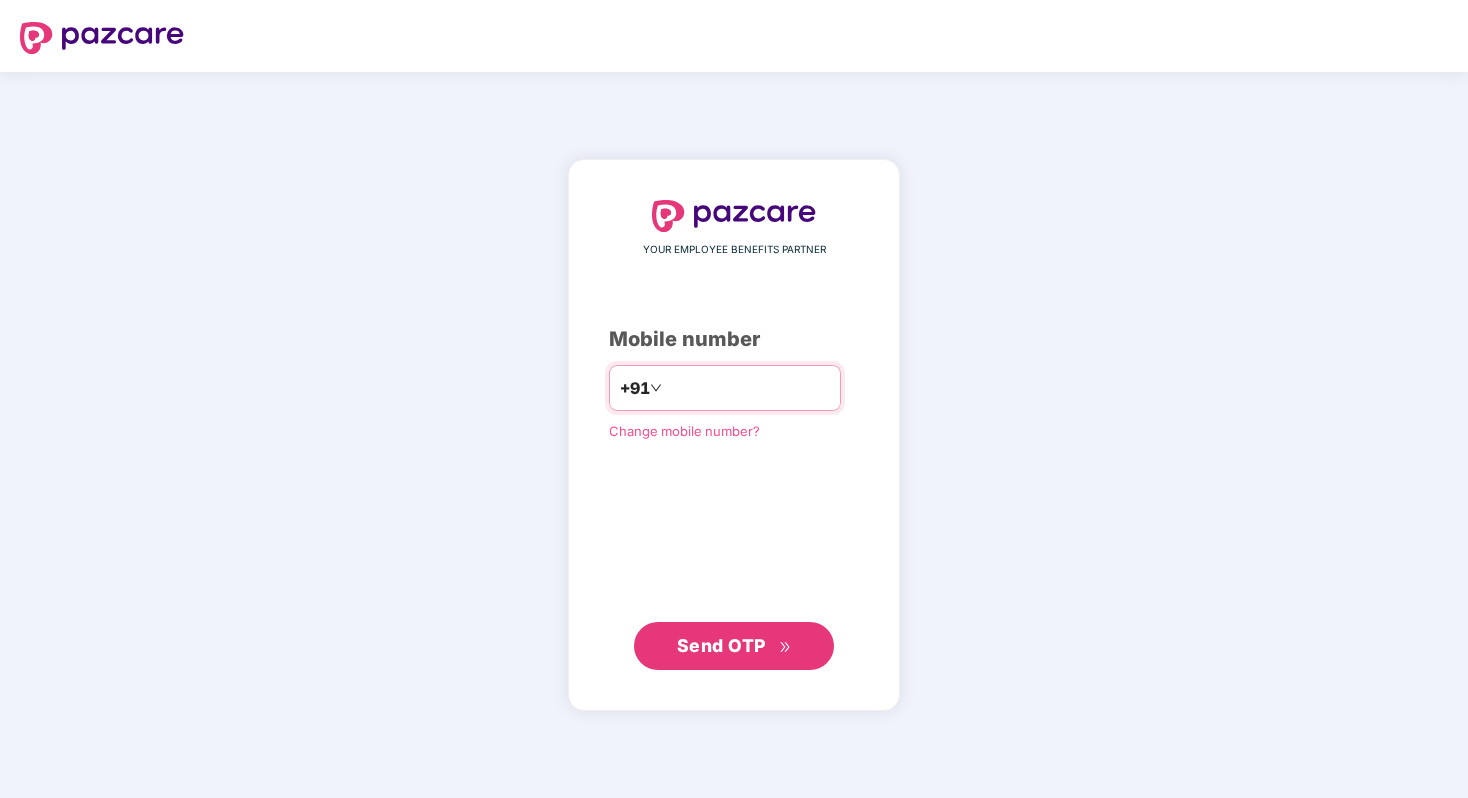 click at bounding box center [748, 388] 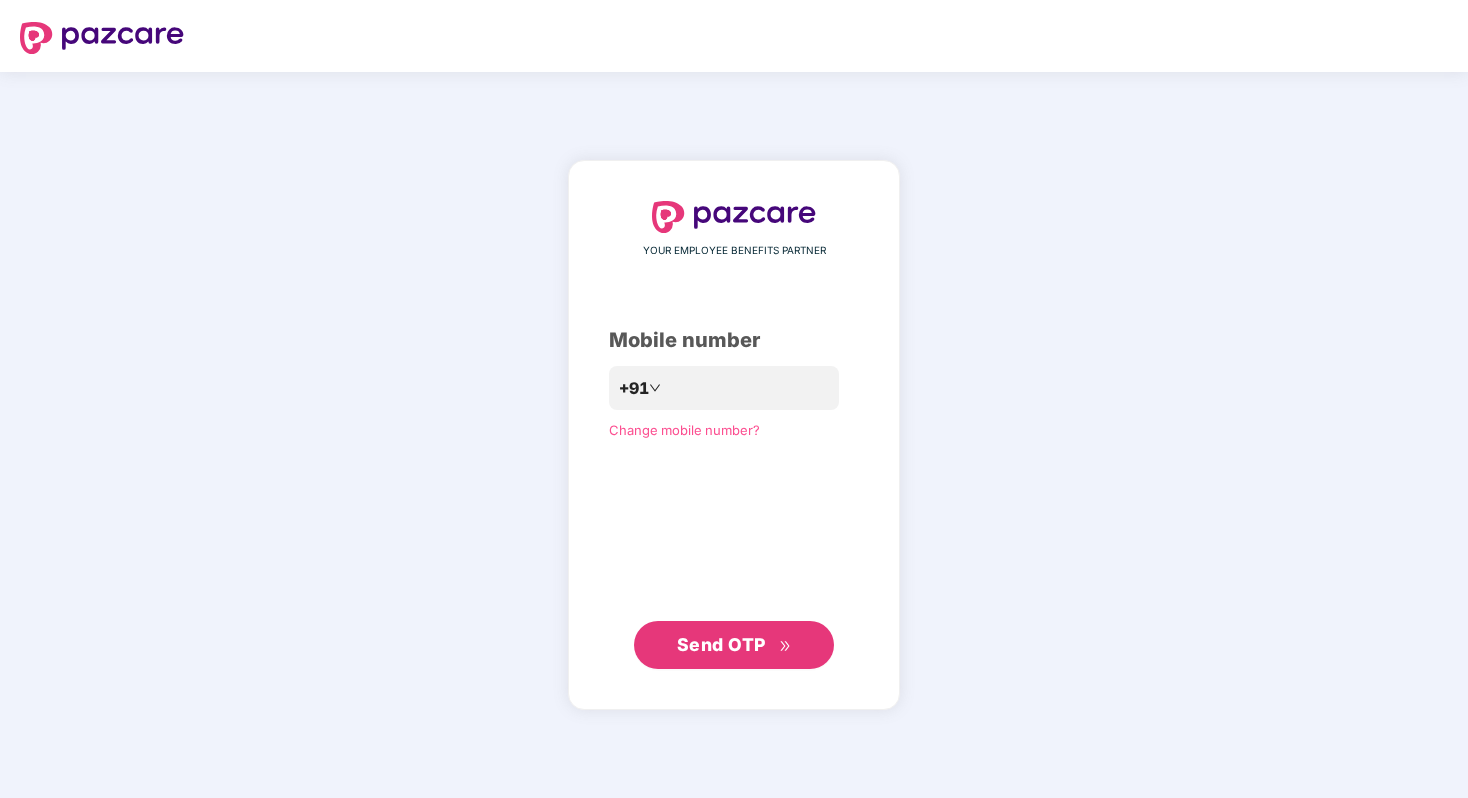 click on "Send OTP" at bounding box center [734, 645] 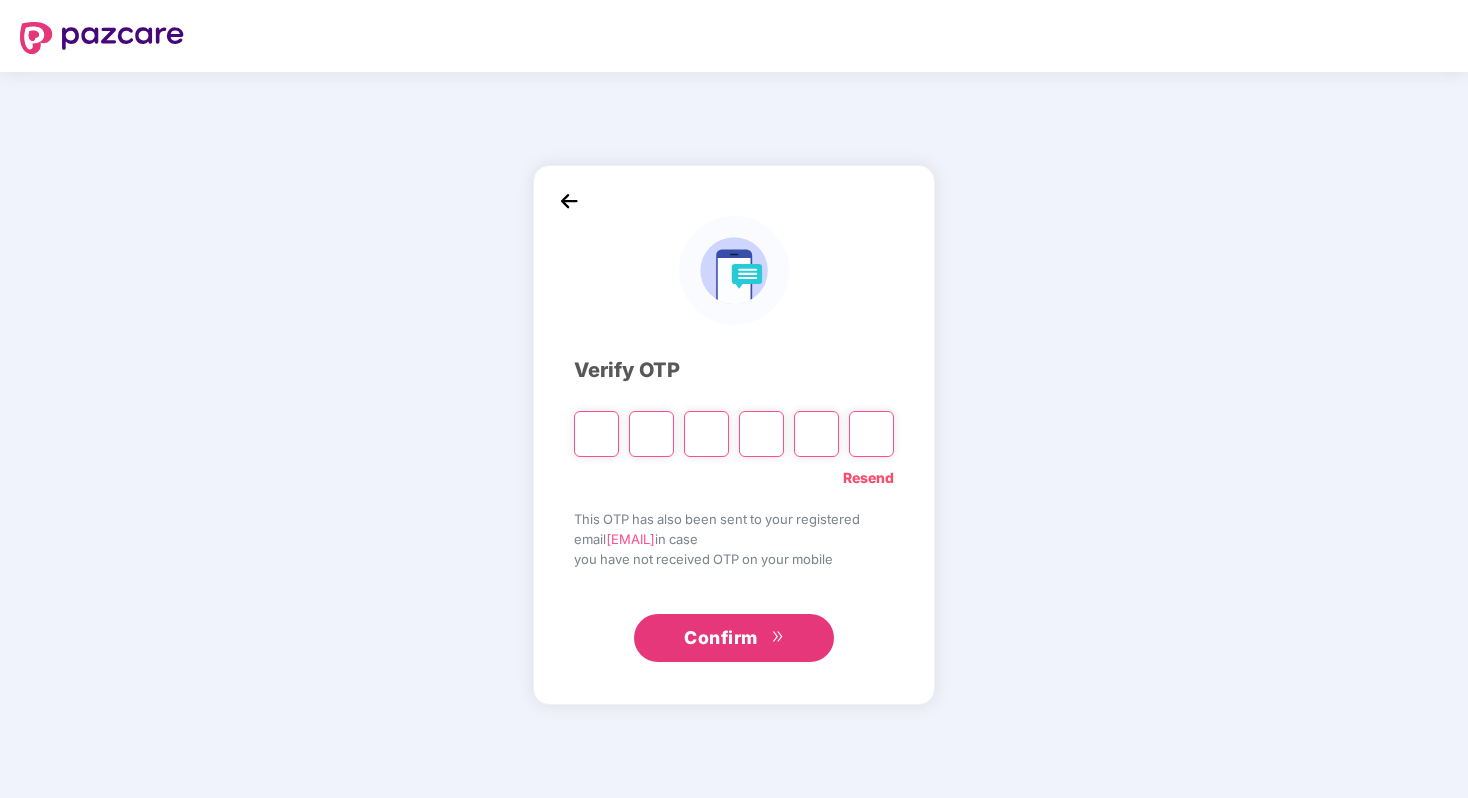 type on "*" 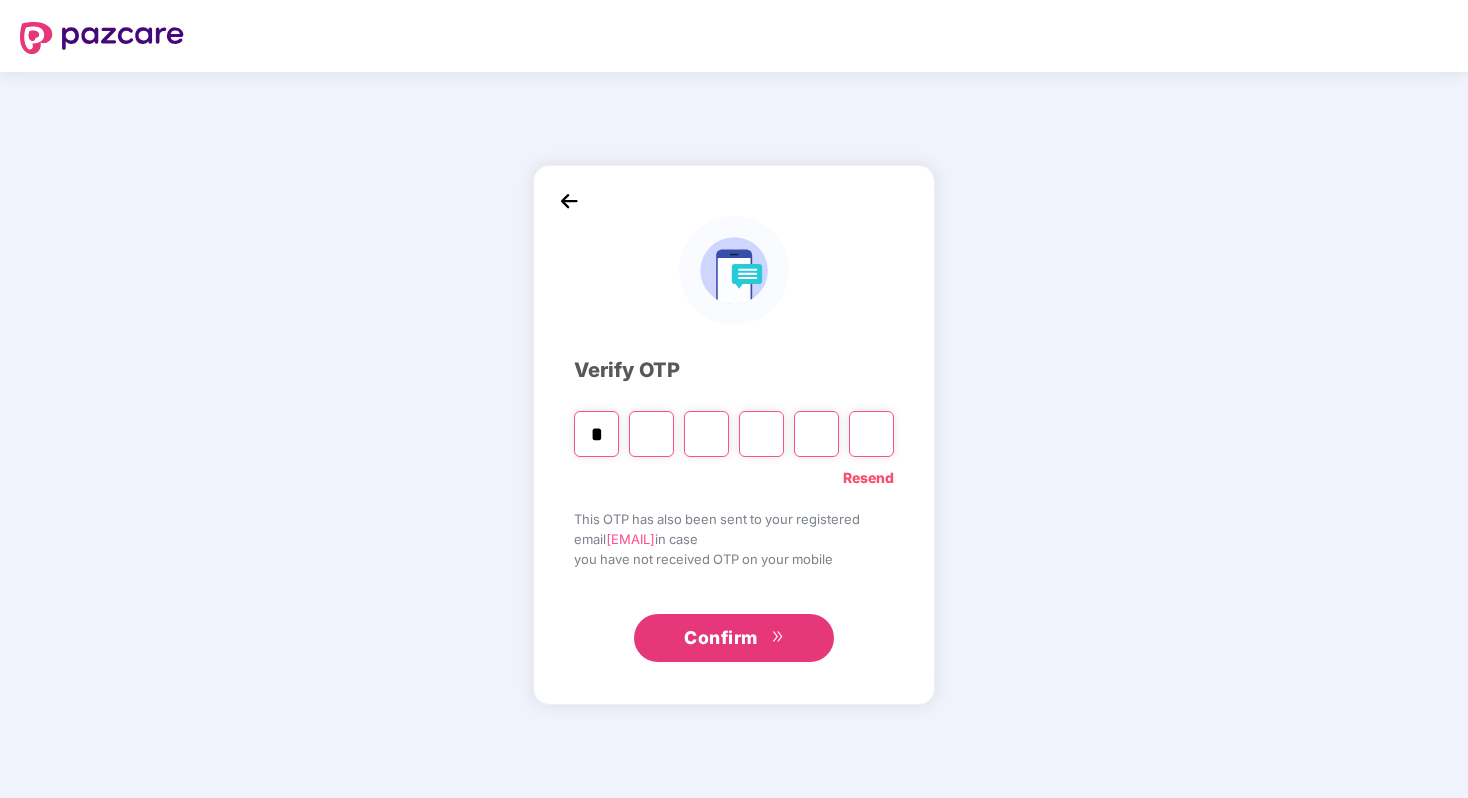 type on "*" 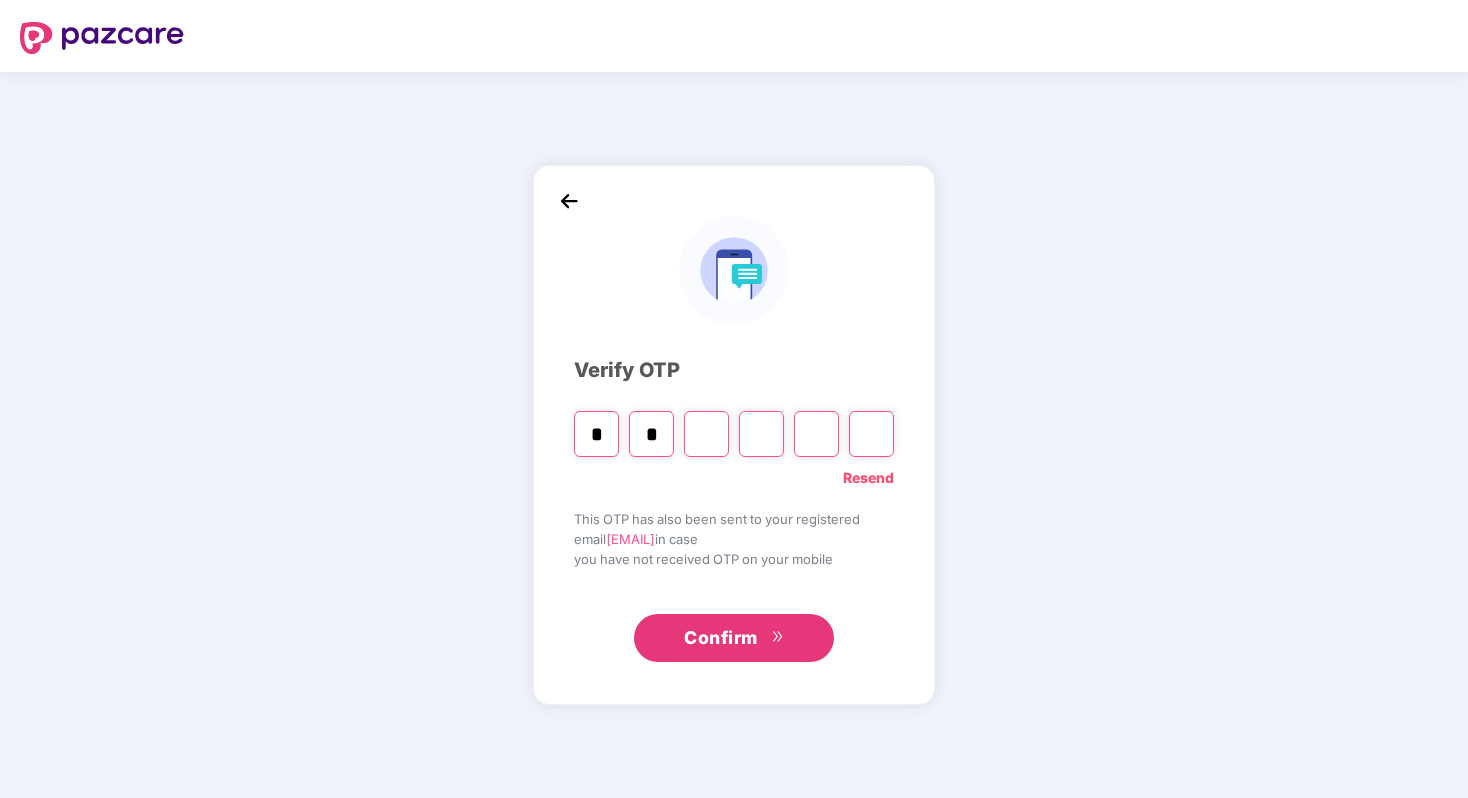 type on "*" 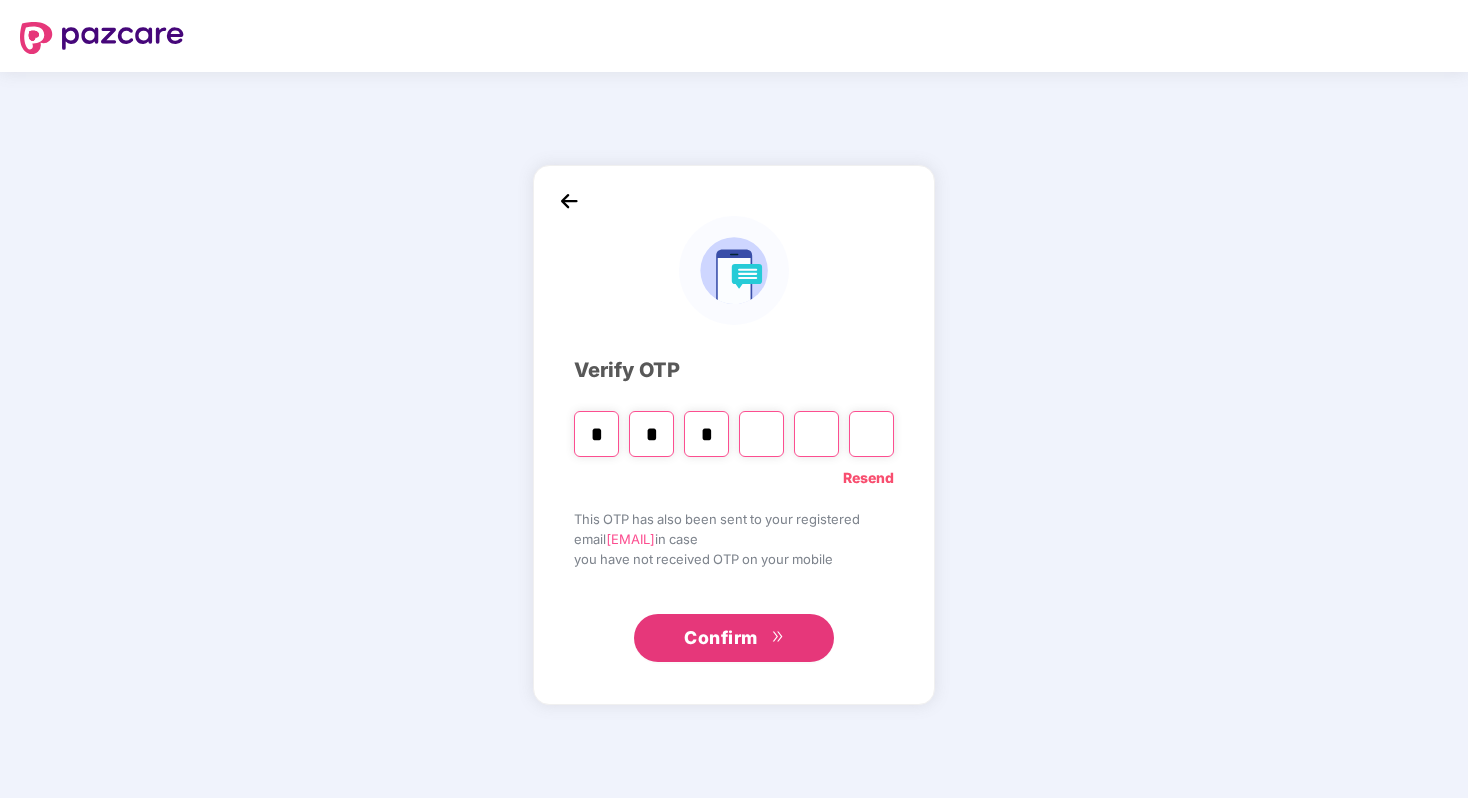 type on "*" 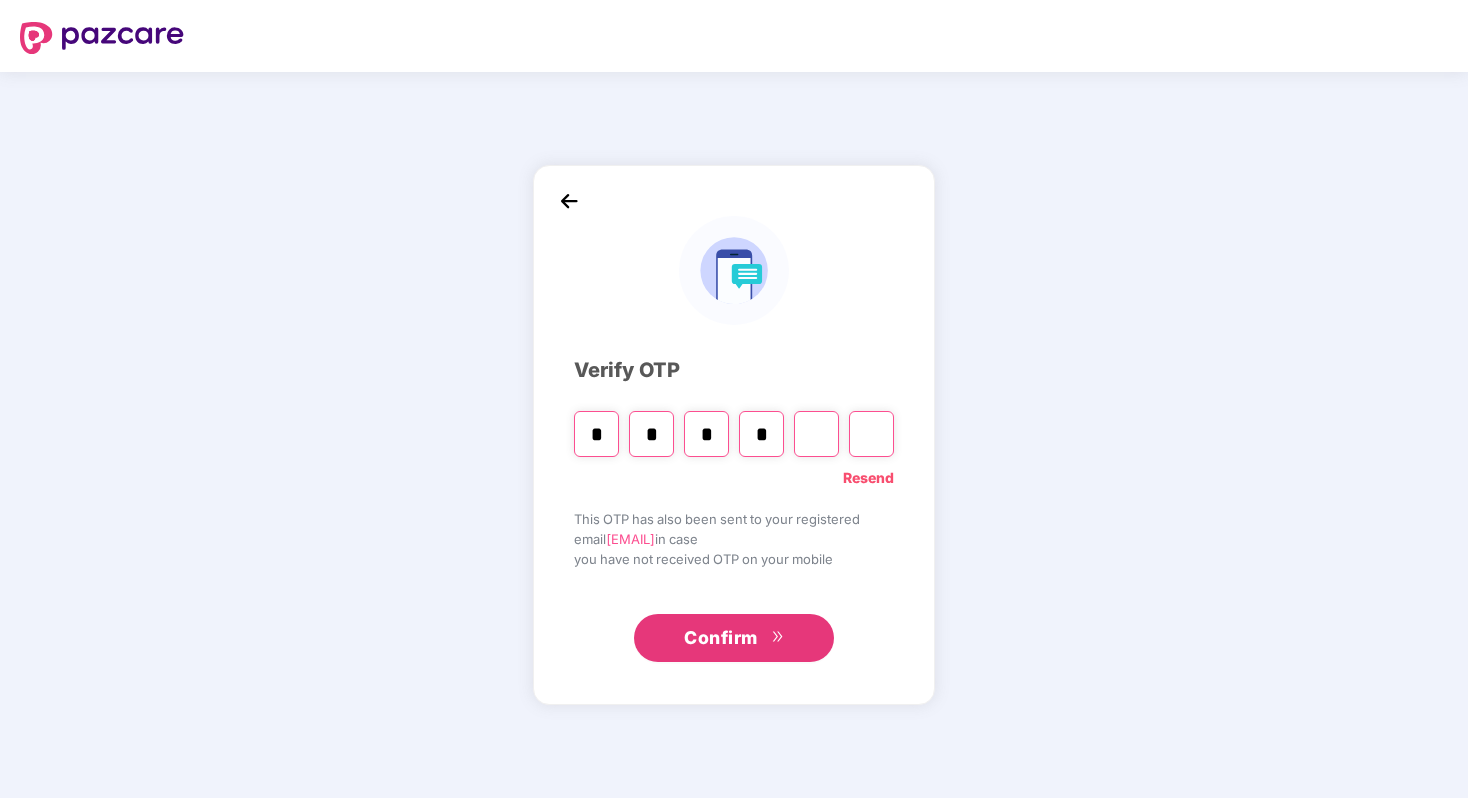 type on "*" 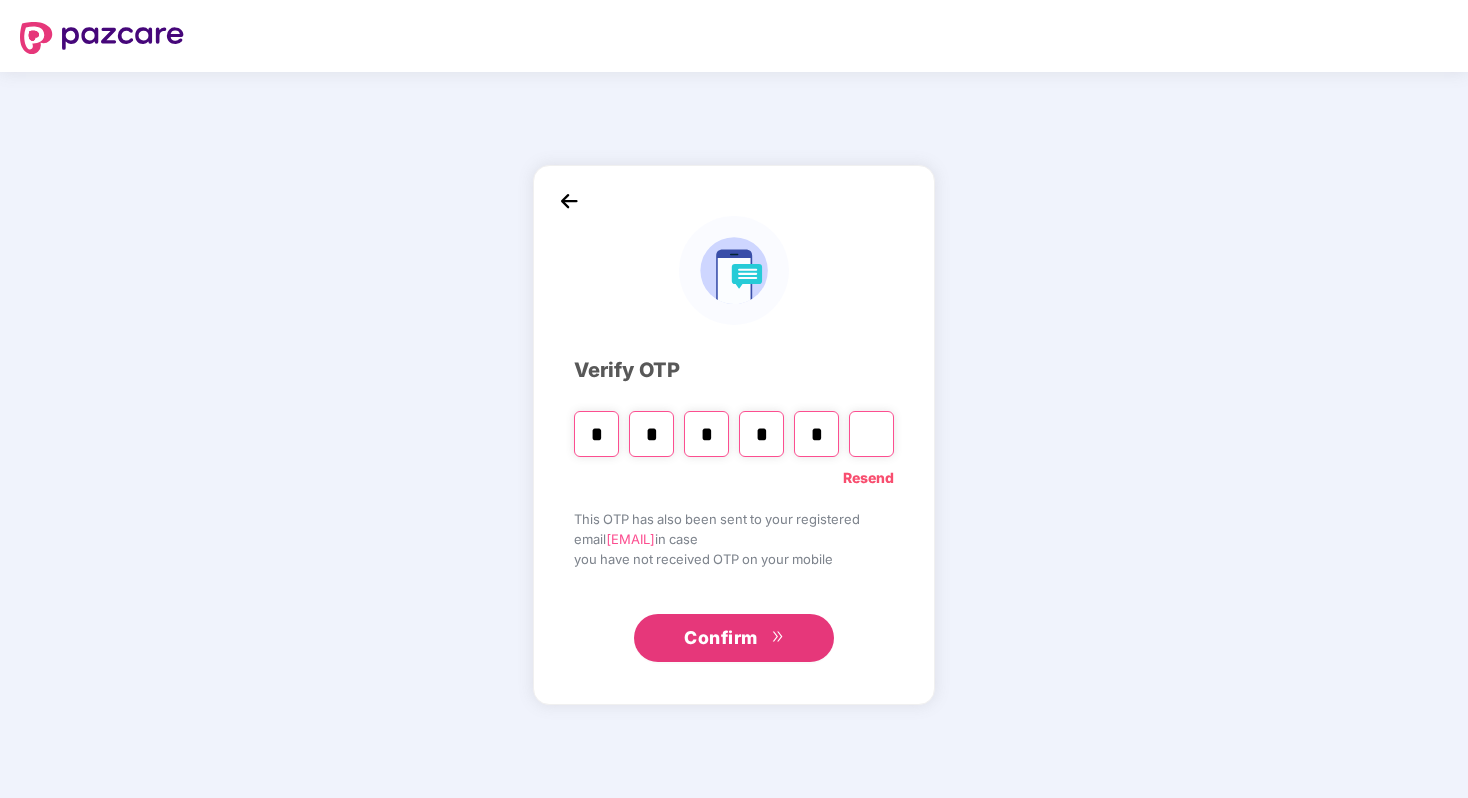 type on "*" 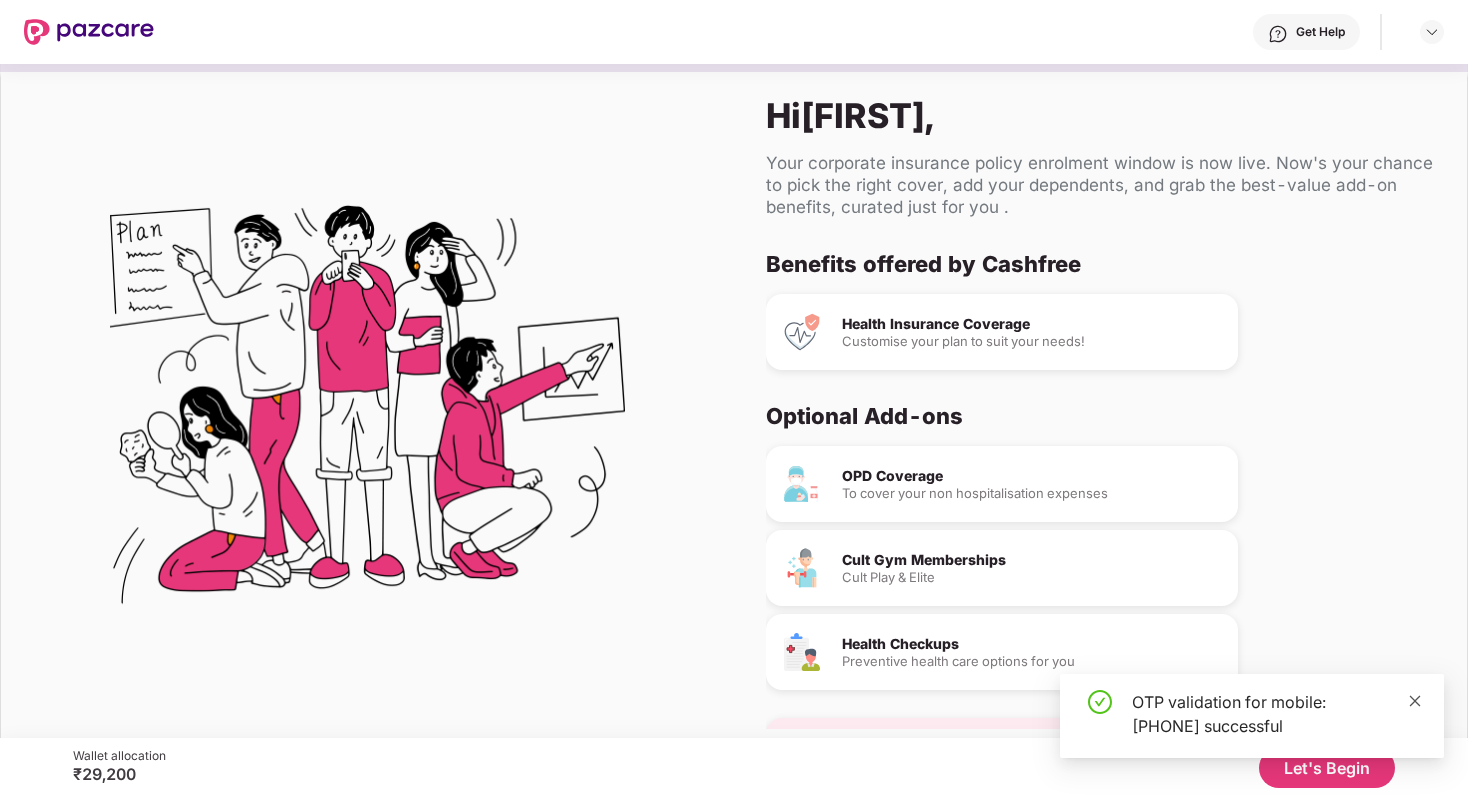 click 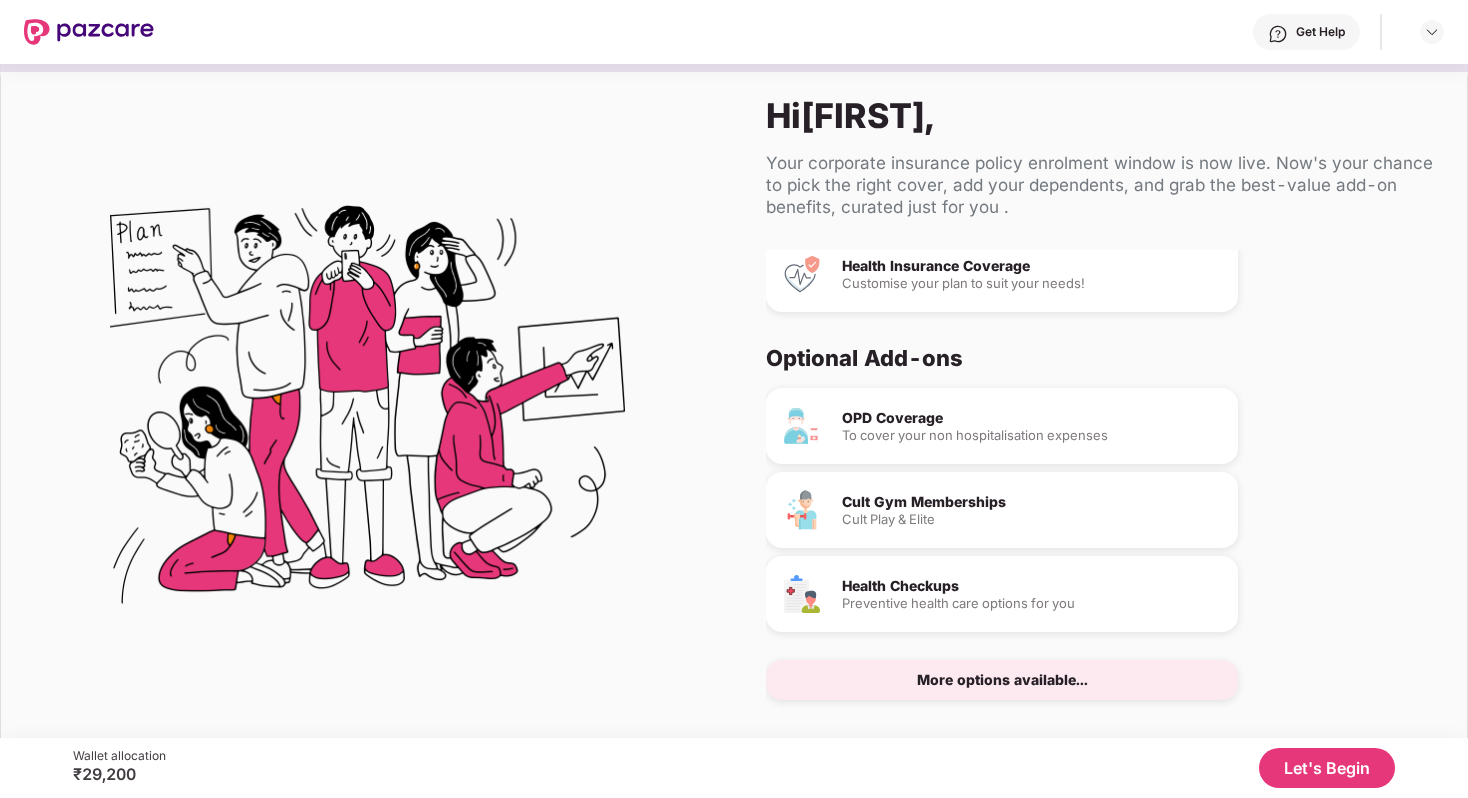 scroll, scrollTop: 61, scrollLeft: 0, axis: vertical 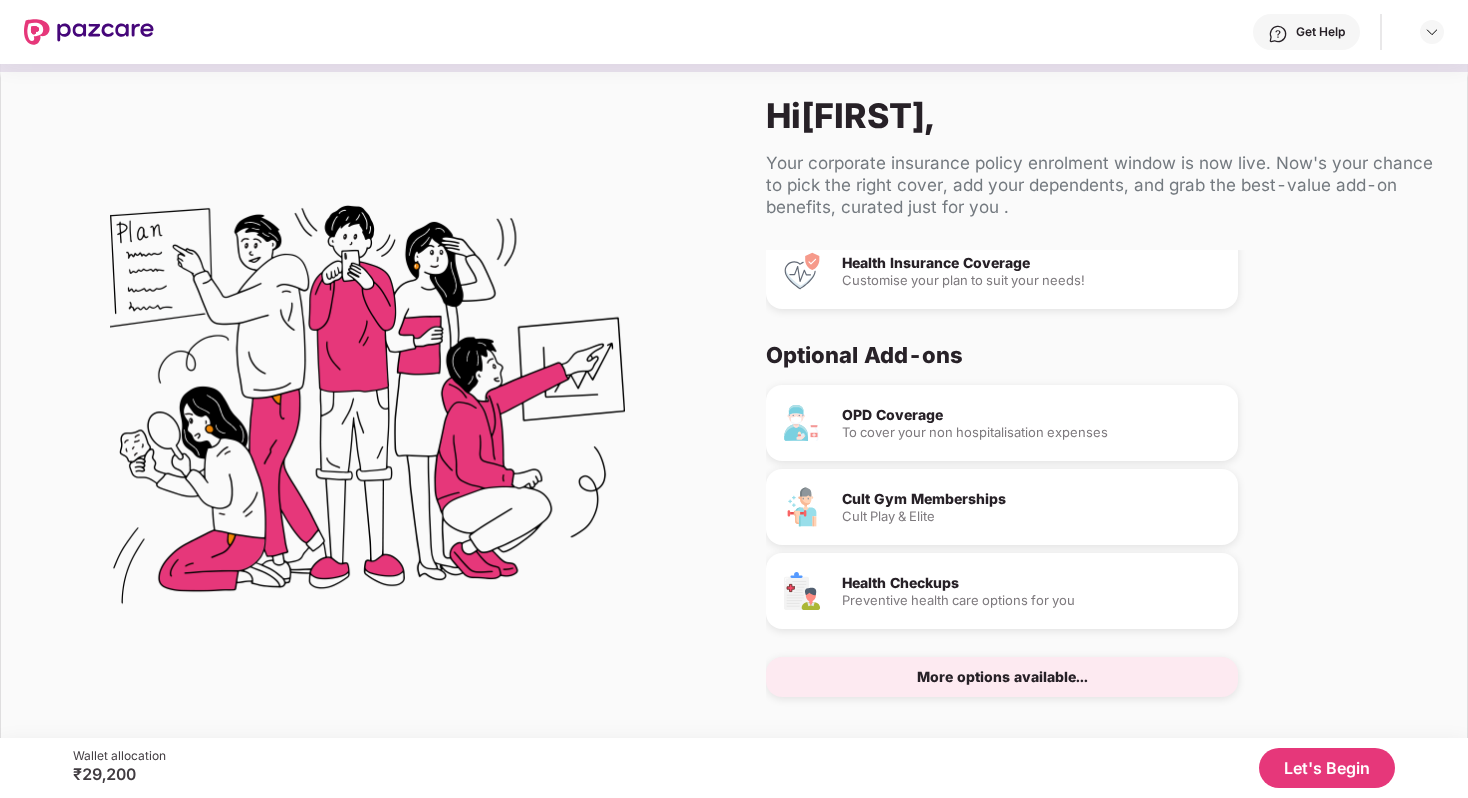 click on "Let's Begin" at bounding box center [1327, 768] 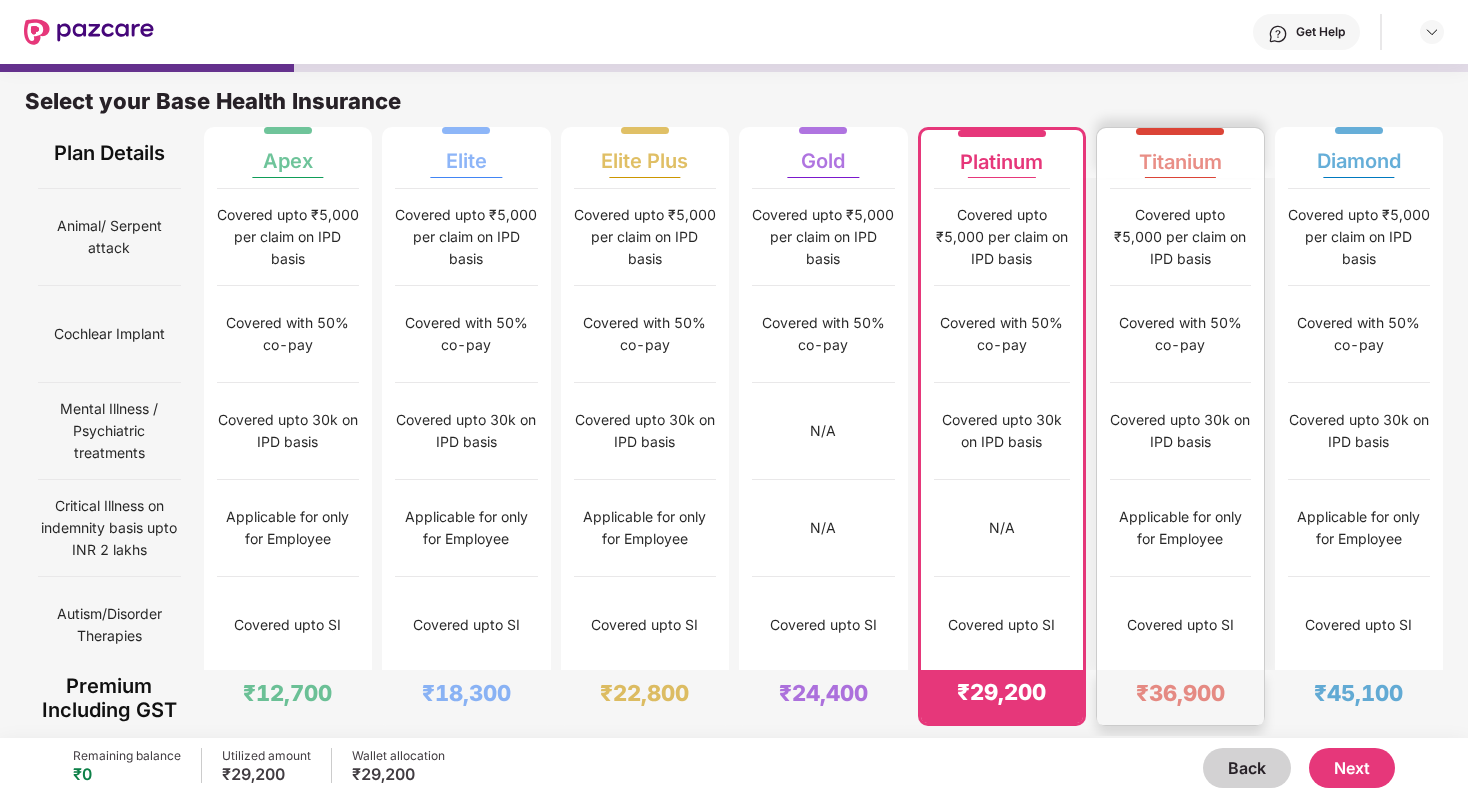 scroll, scrollTop: 1933, scrollLeft: 0, axis: vertical 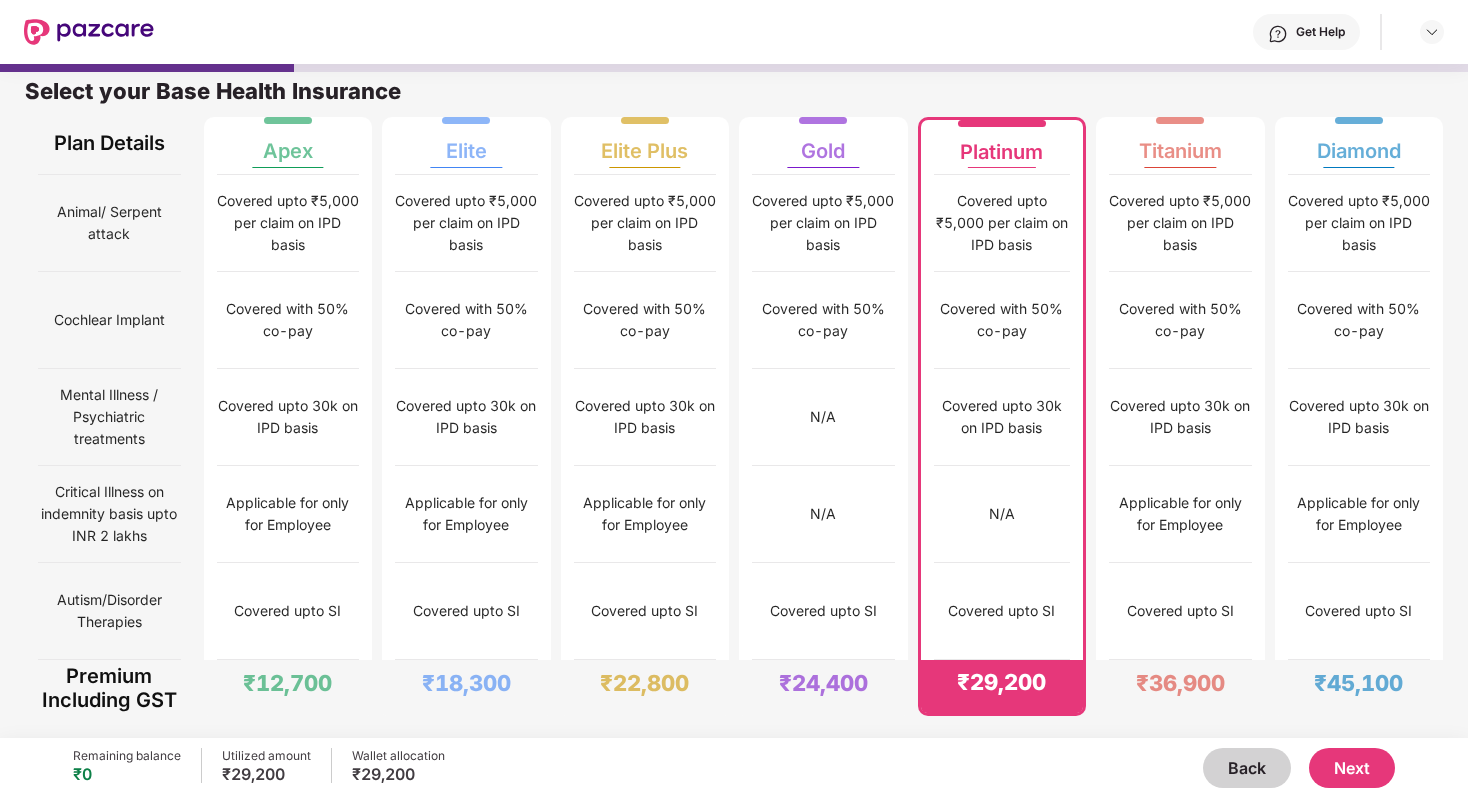 click on "Next" at bounding box center [1352, 768] 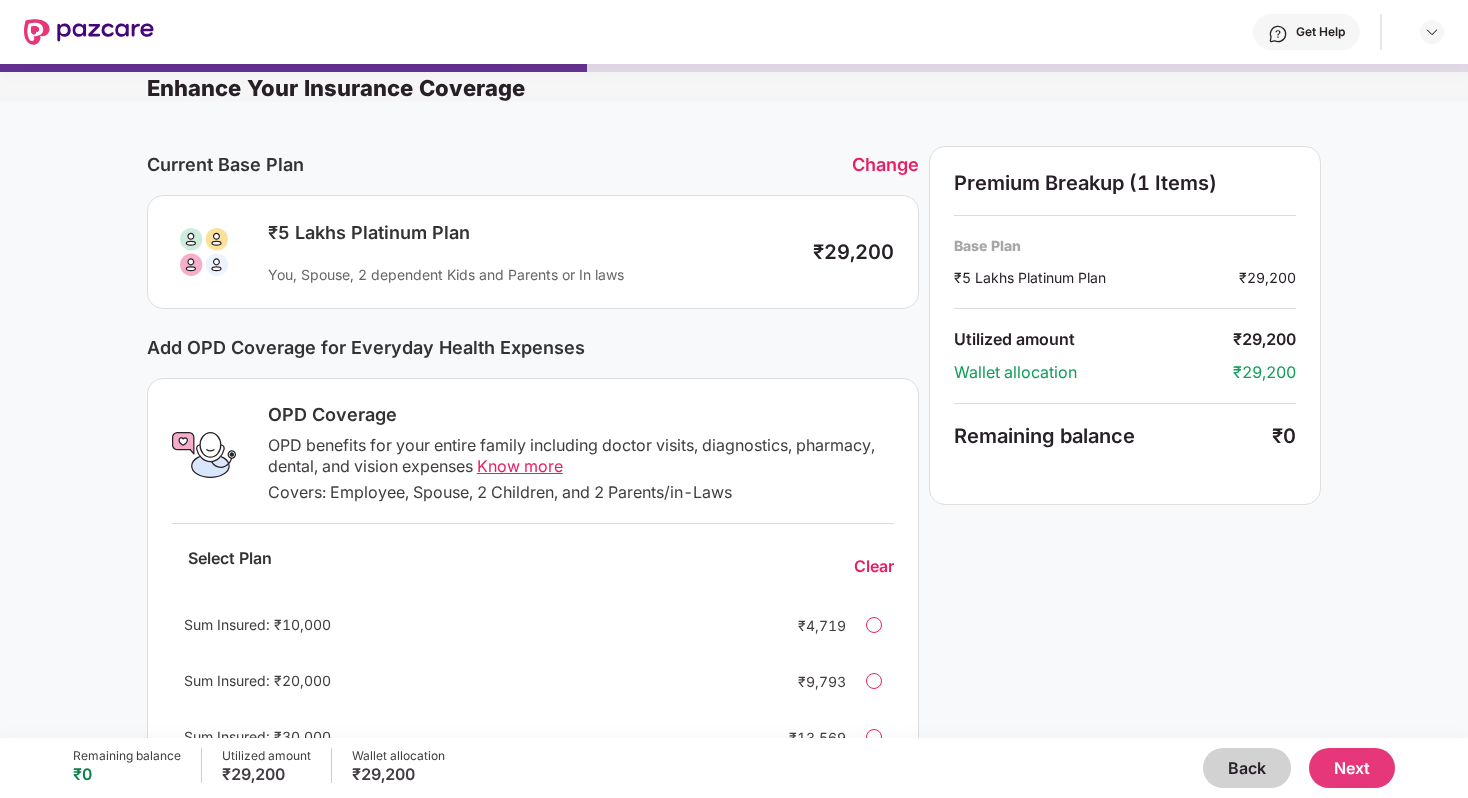 scroll, scrollTop: 0, scrollLeft: 0, axis: both 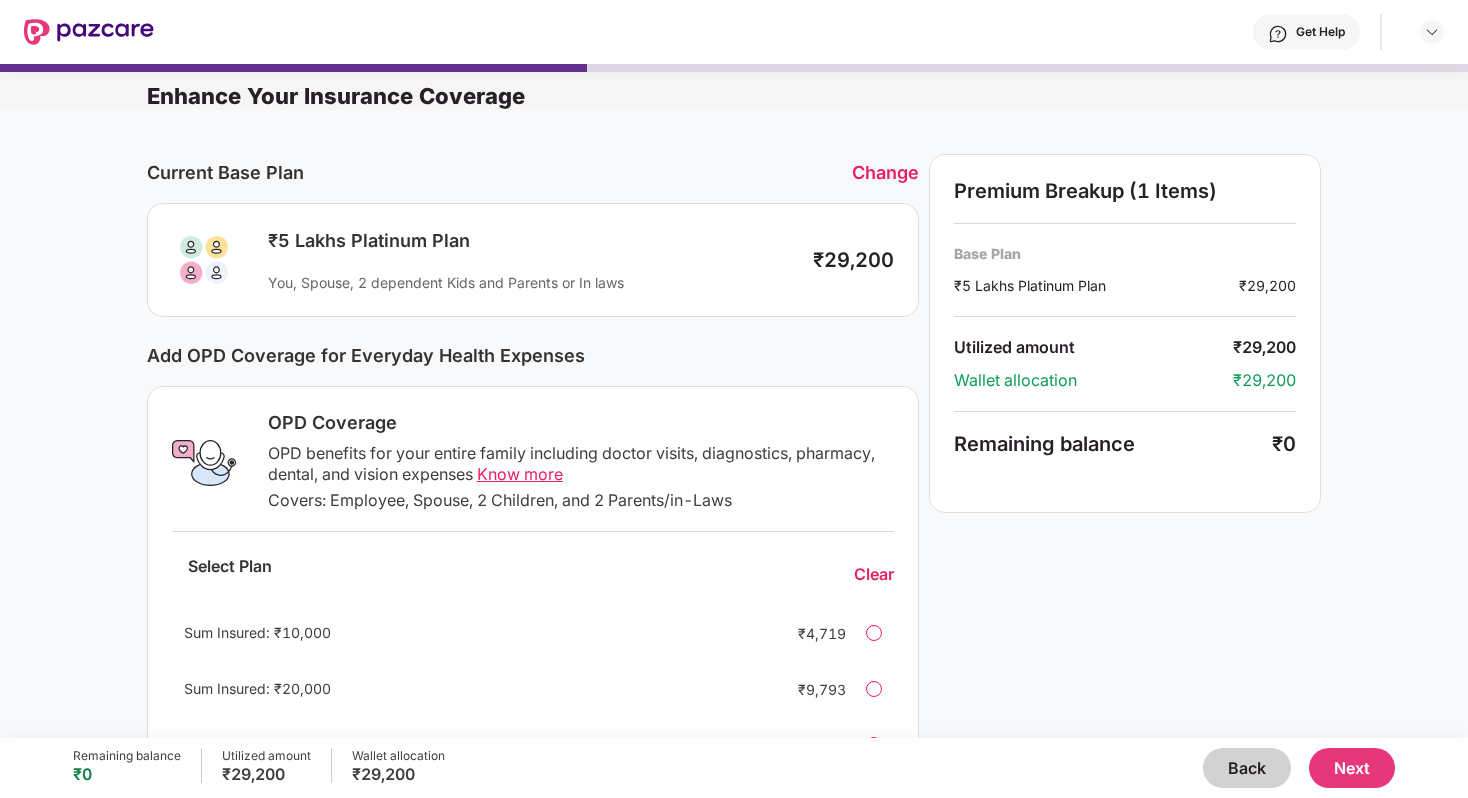 click on "Next" at bounding box center [1352, 768] 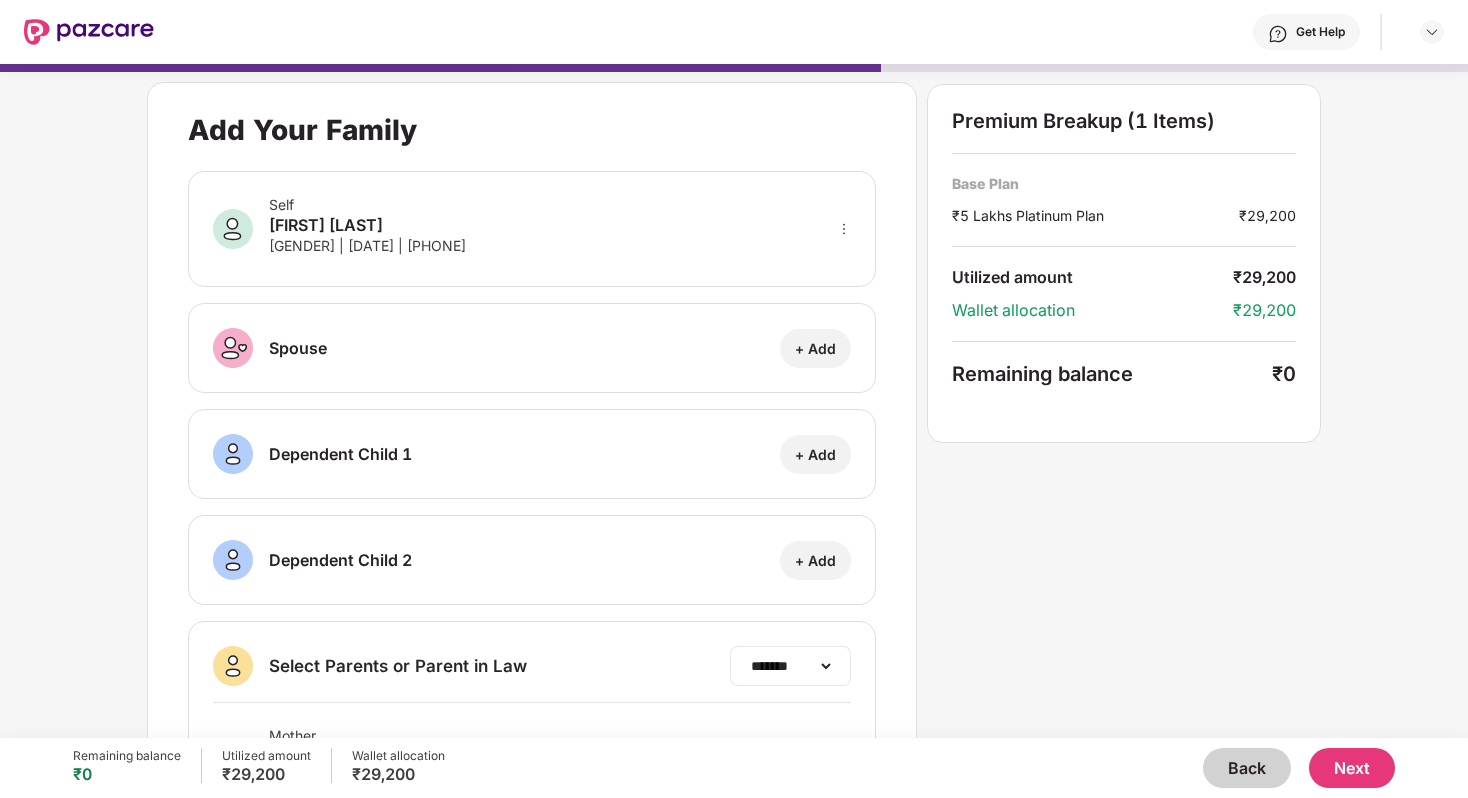 click on "**********" at bounding box center (790, 666) 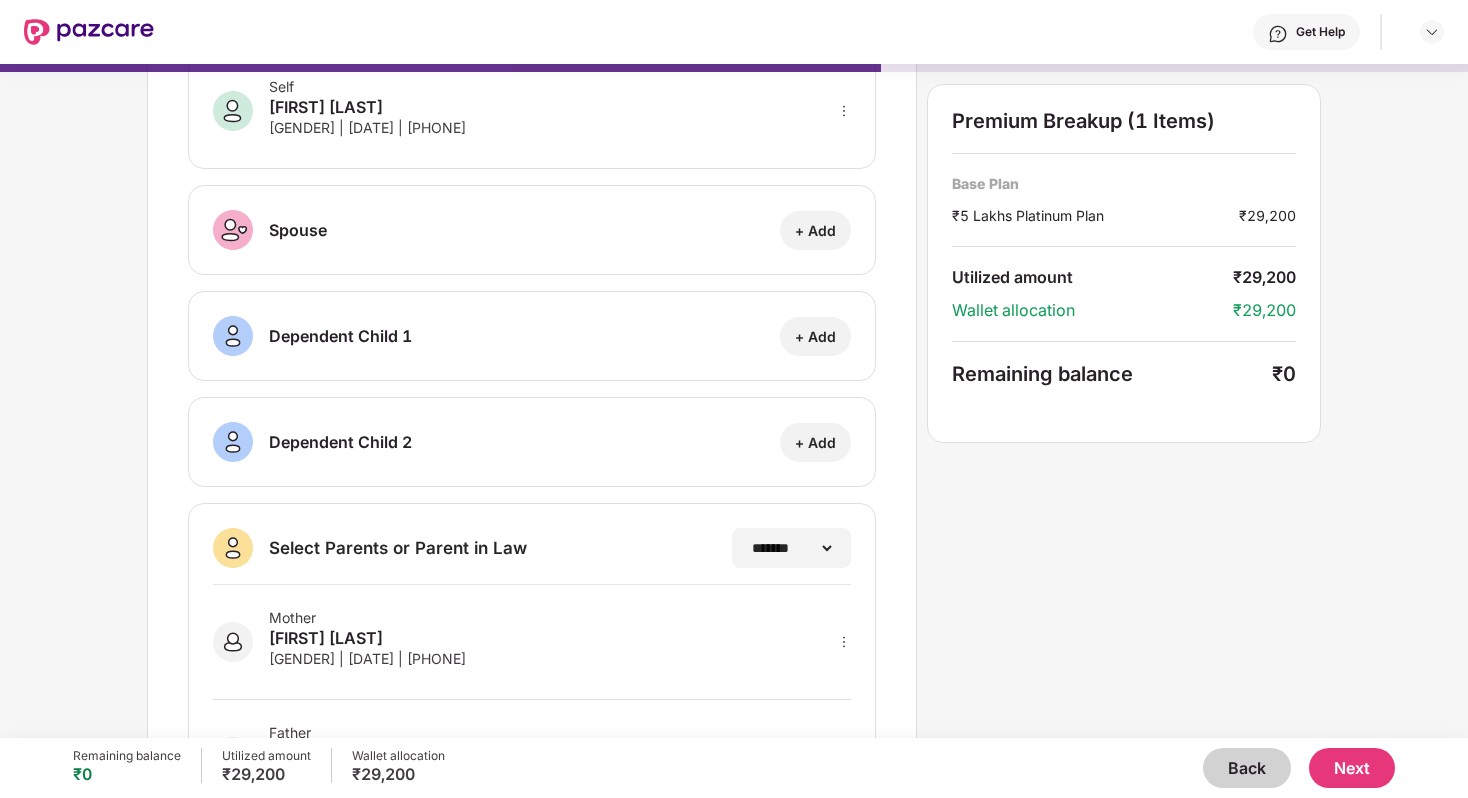 scroll, scrollTop: 241, scrollLeft: 0, axis: vertical 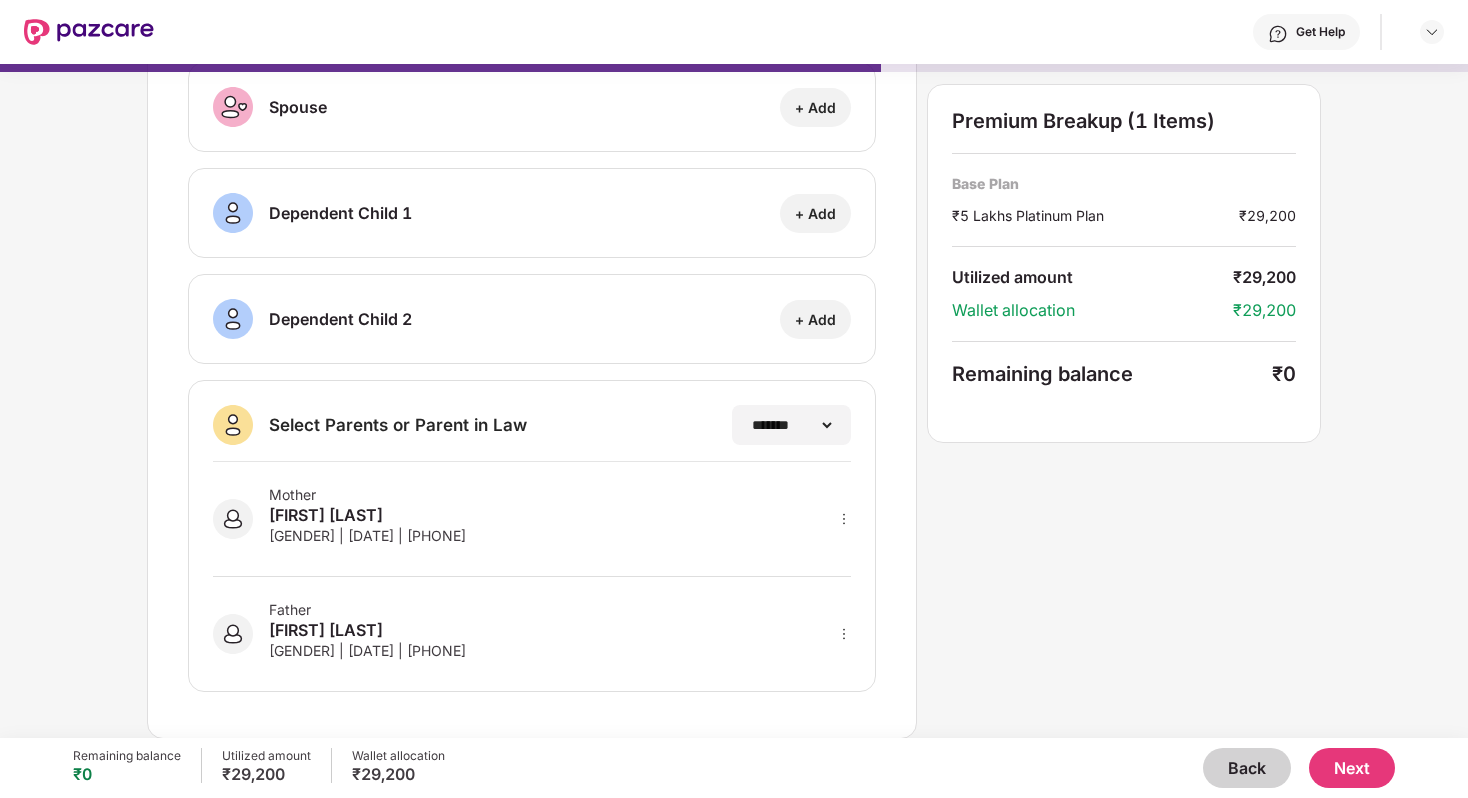 click on "Next" at bounding box center (1352, 768) 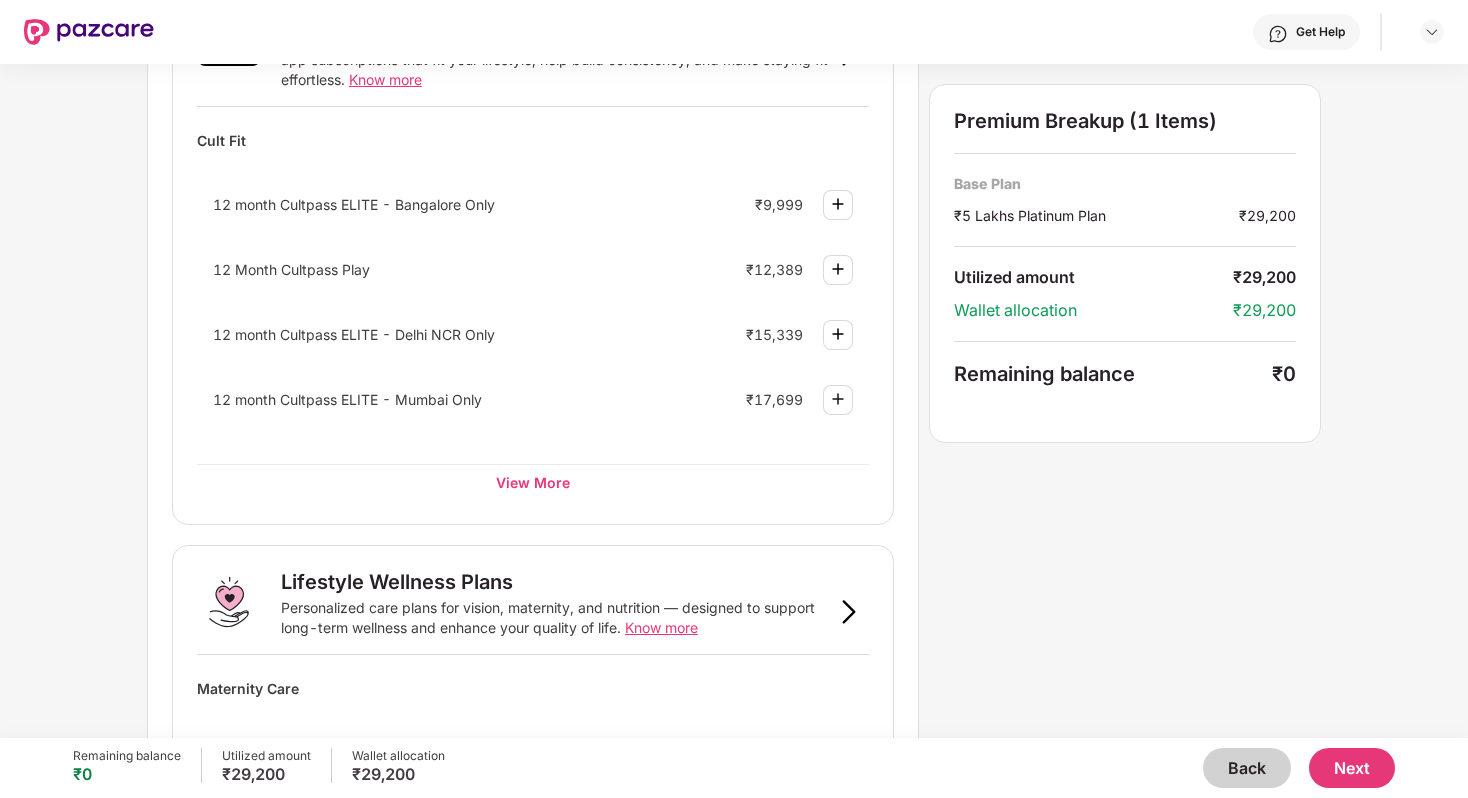 scroll, scrollTop: 852, scrollLeft: 0, axis: vertical 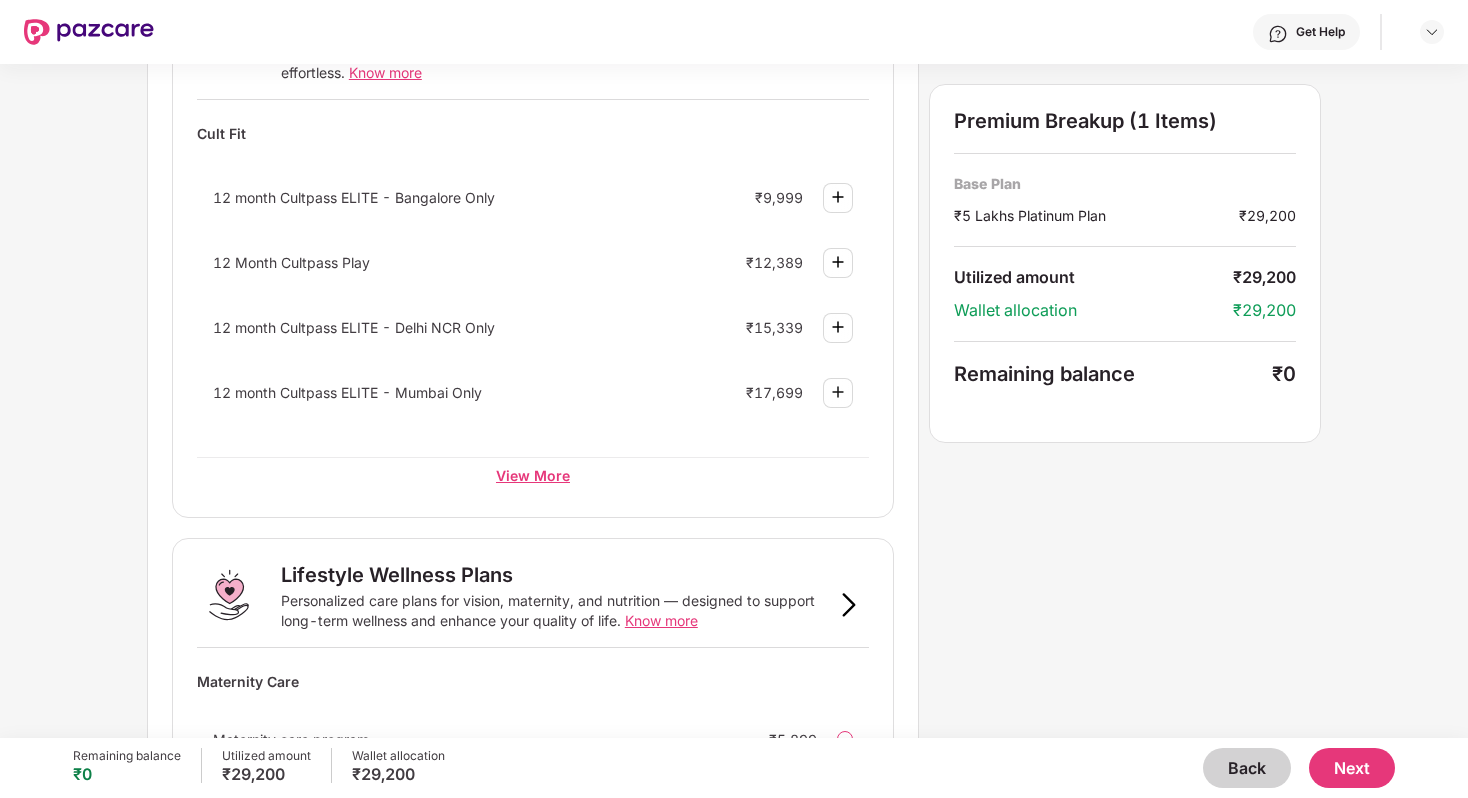 click on "View More" at bounding box center (533, 475) 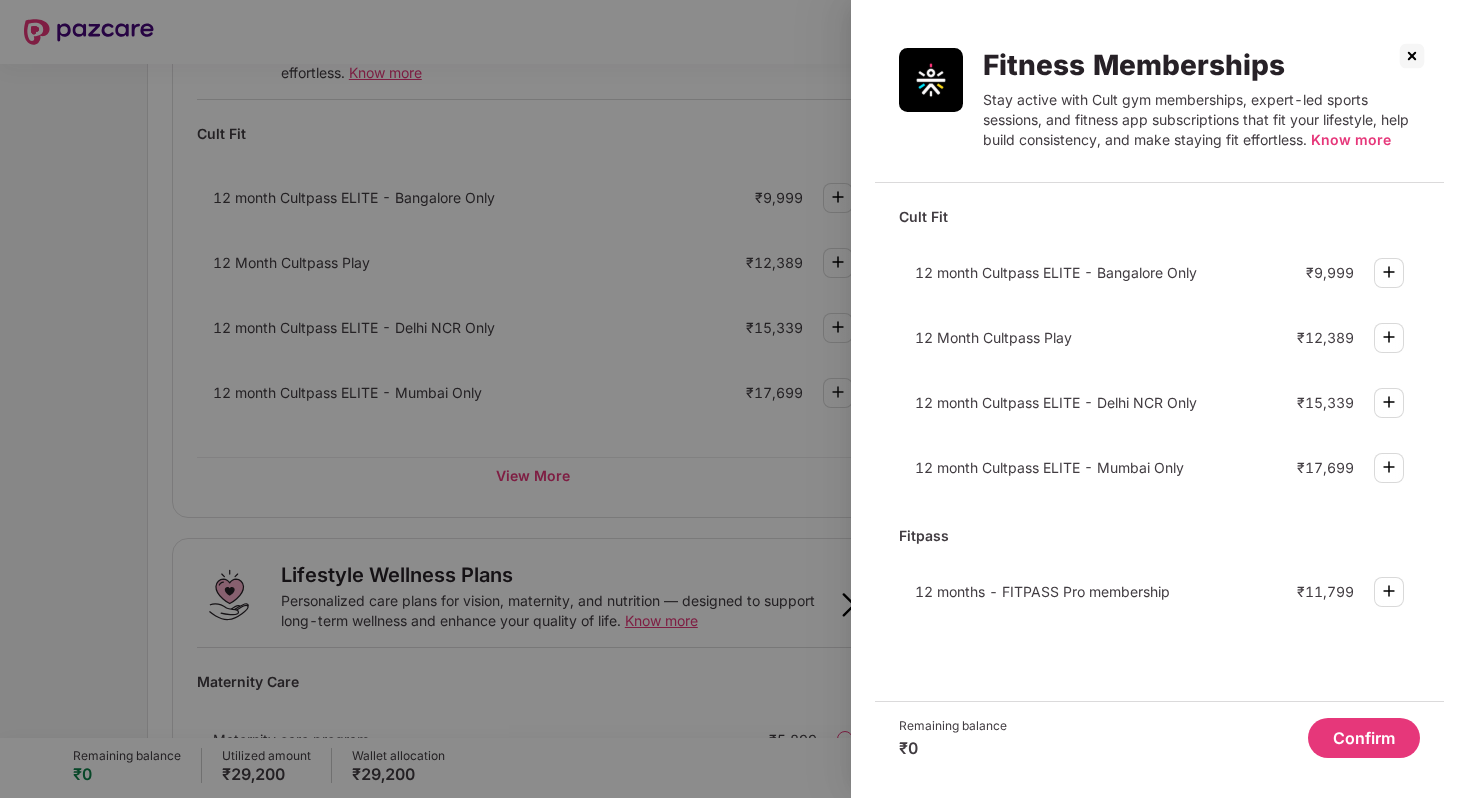 click on "Know more" at bounding box center [1351, 139] 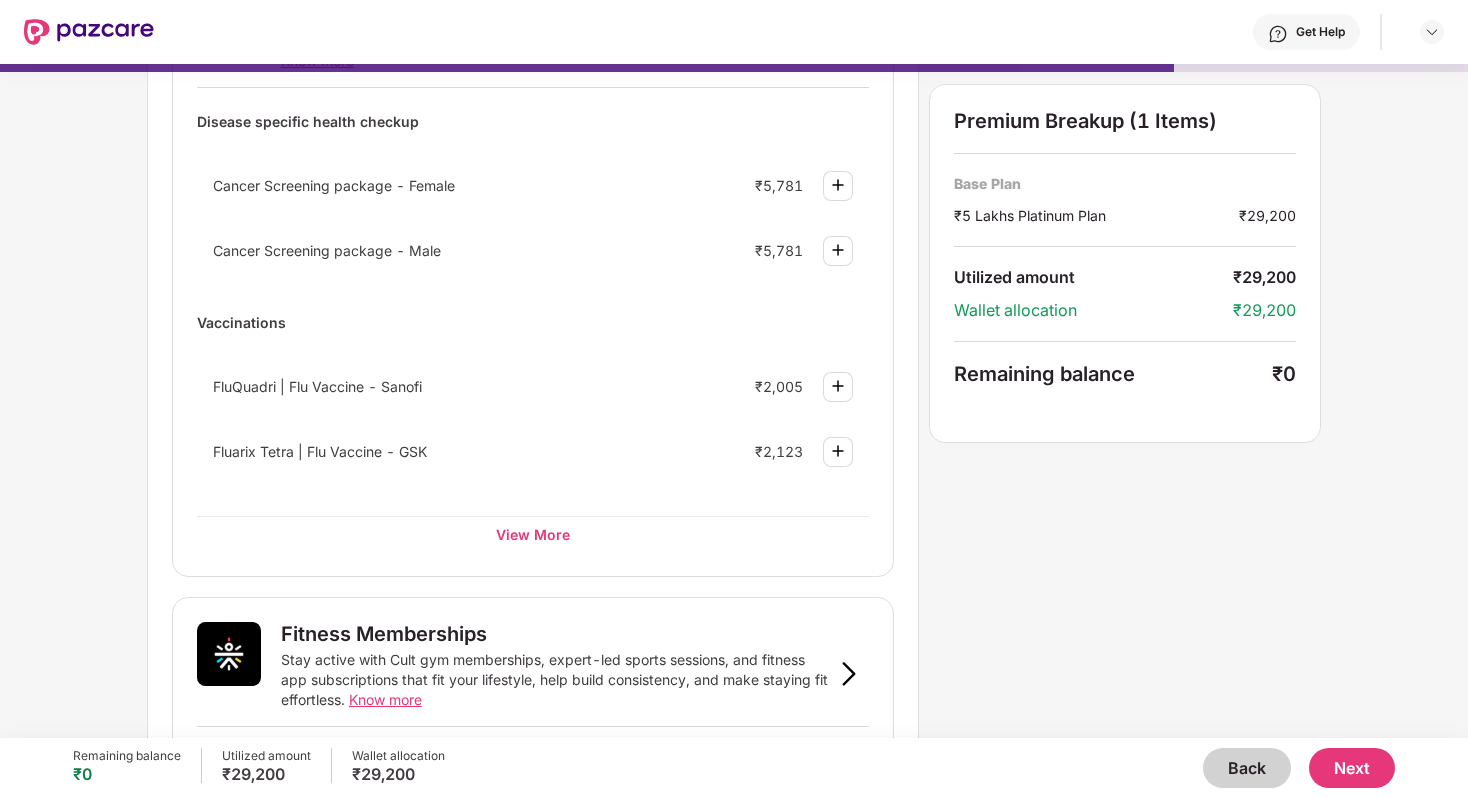 scroll, scrollTop: 0, scrollLeft: 0, axis: both 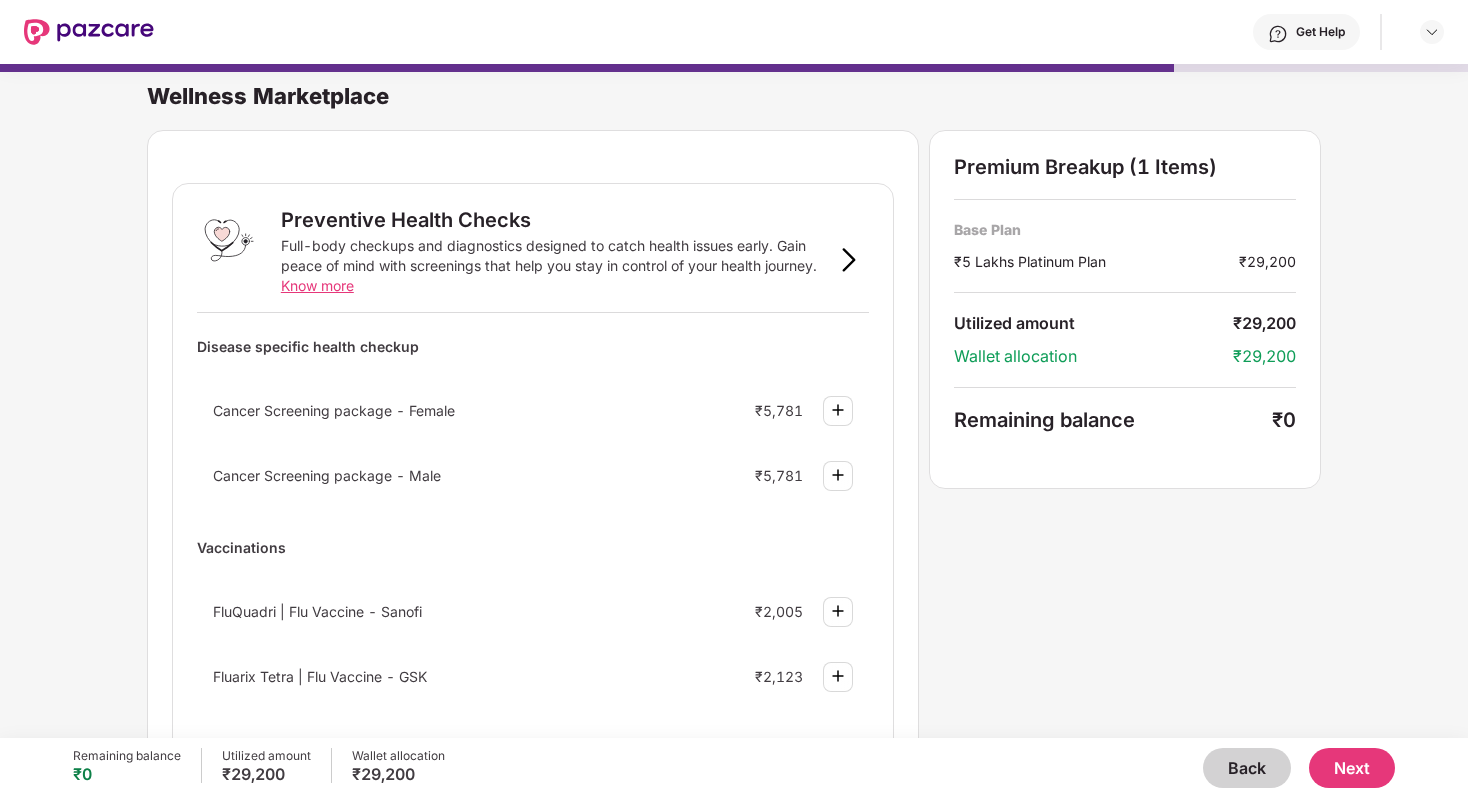 click on "Back" at bounding box center [1247, 768] 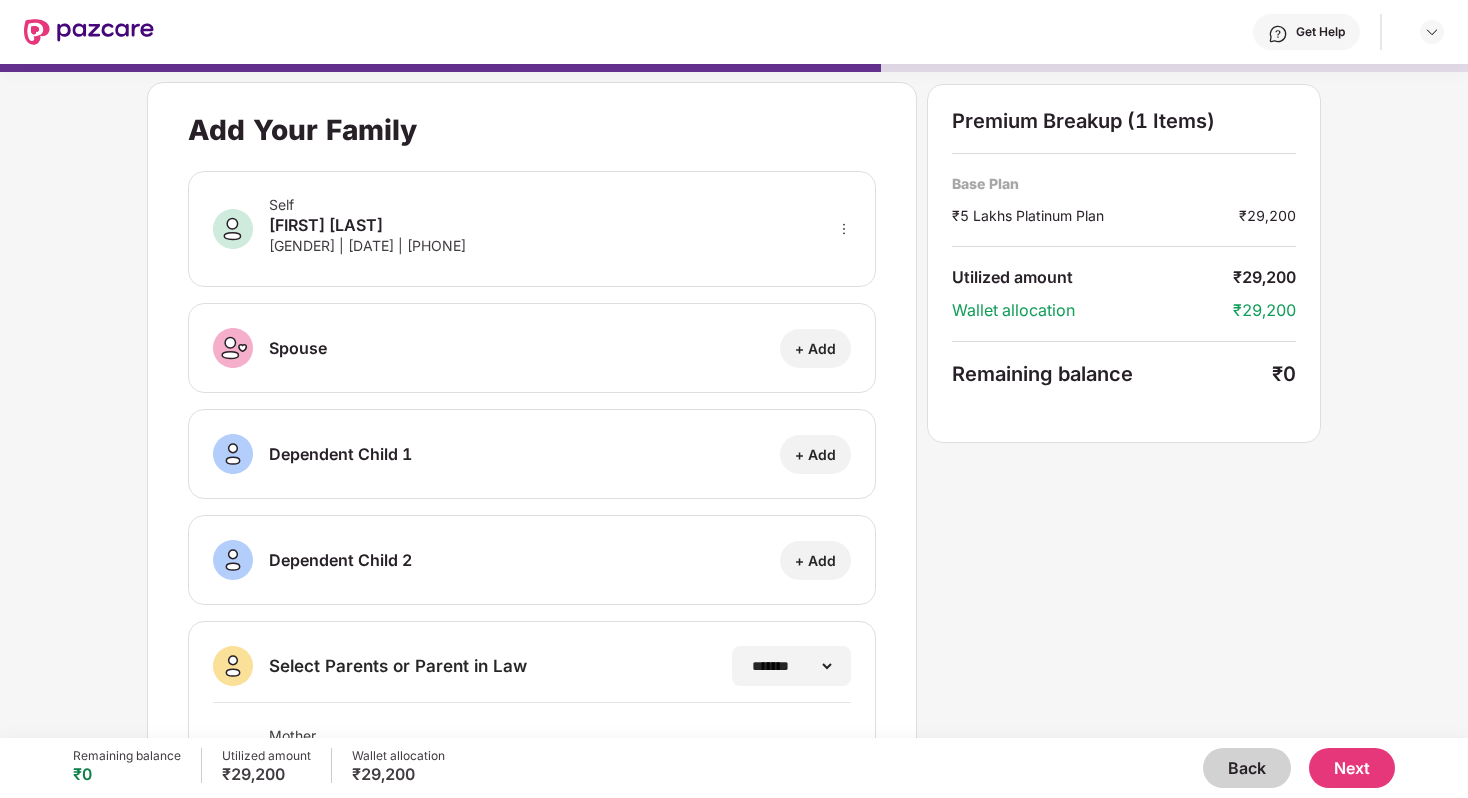 click on "Back" at bounding box center [1247, 768] 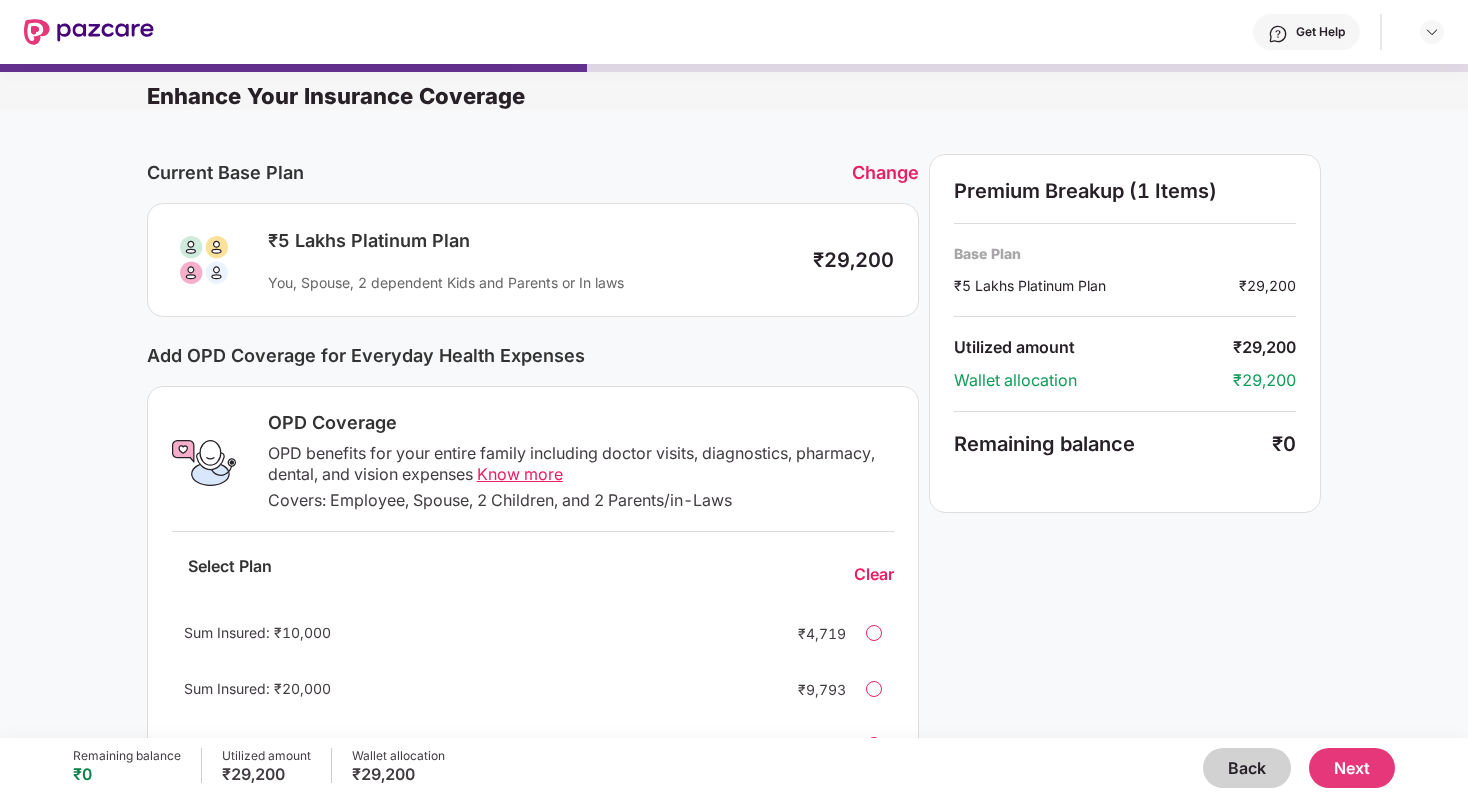 click on "Back" at bounding box center (1247, 768) 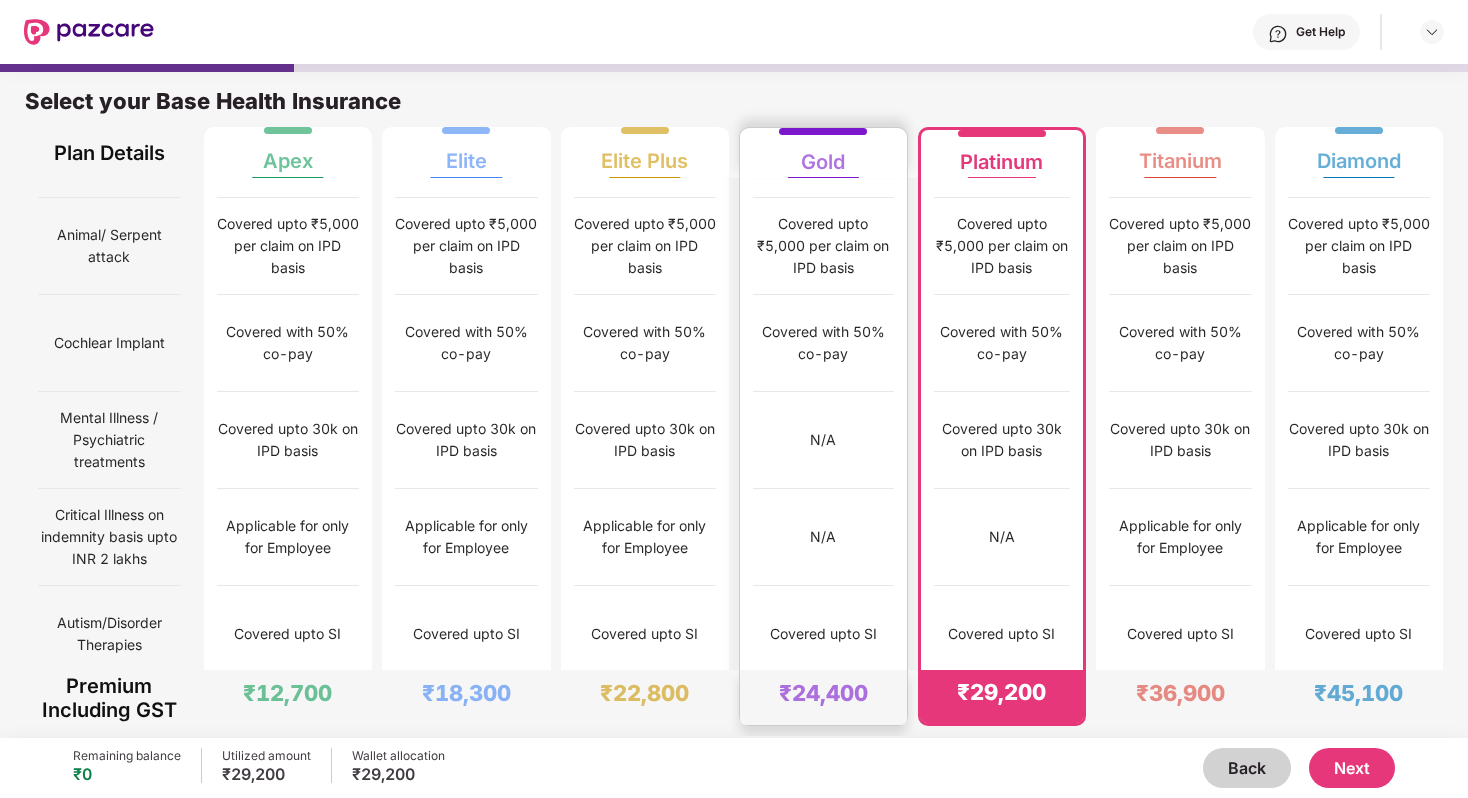 scroll, scrollTop: 1933, scrollLeft: 0, axis: vertical 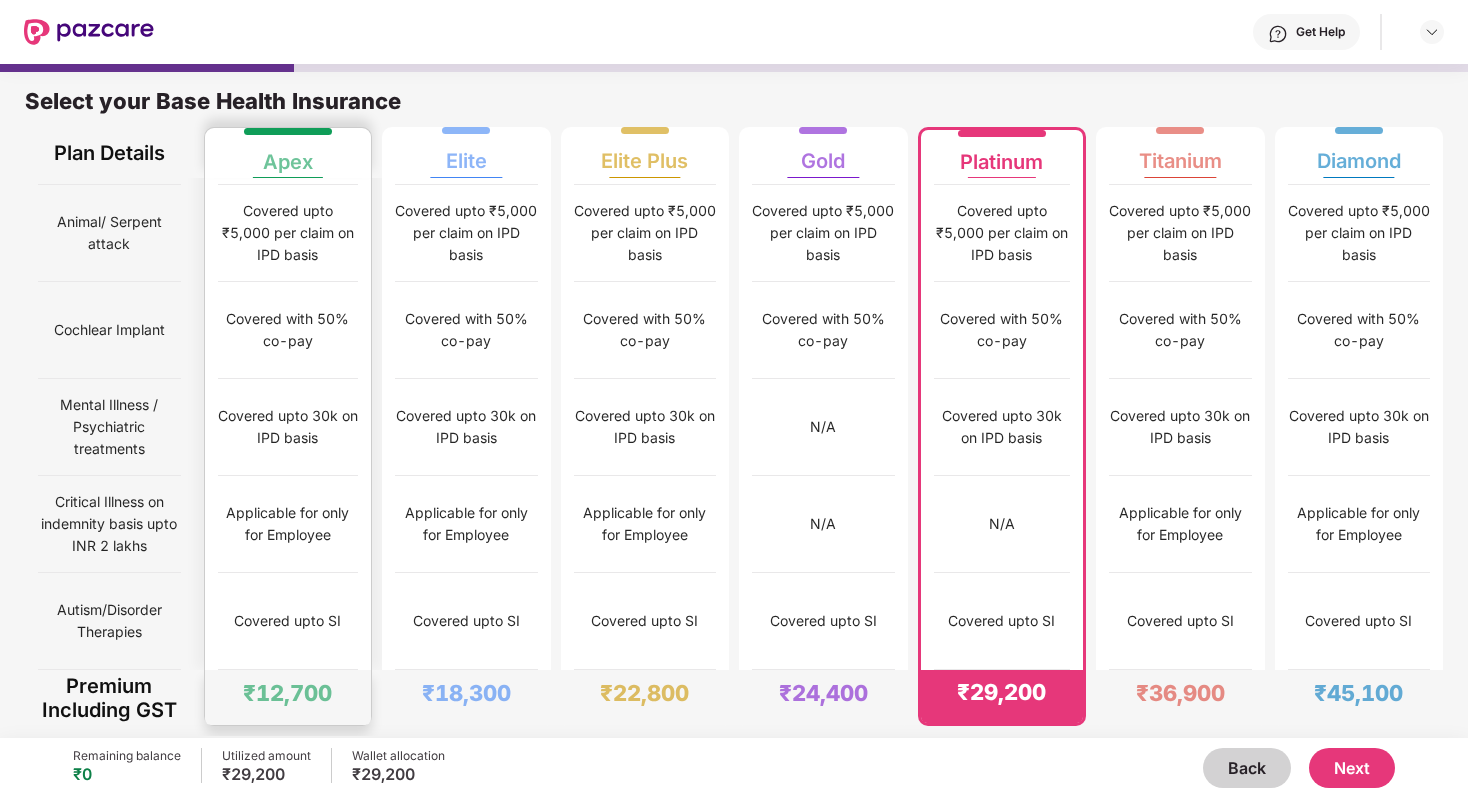 click on "₹12,700" at bounding box center [287, 693] 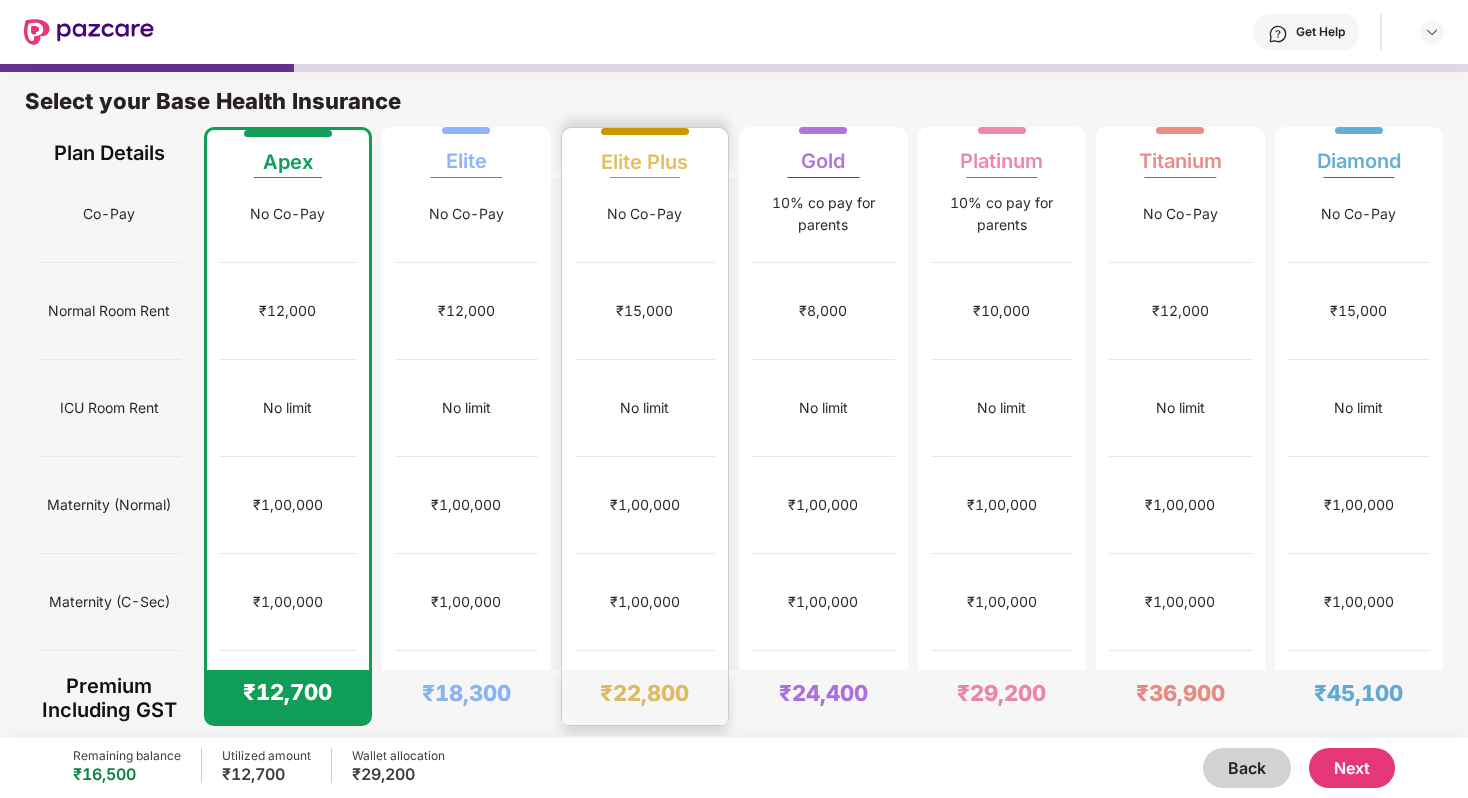 scroll, scrollTop: 0, scrollLeft: 0, axis: both 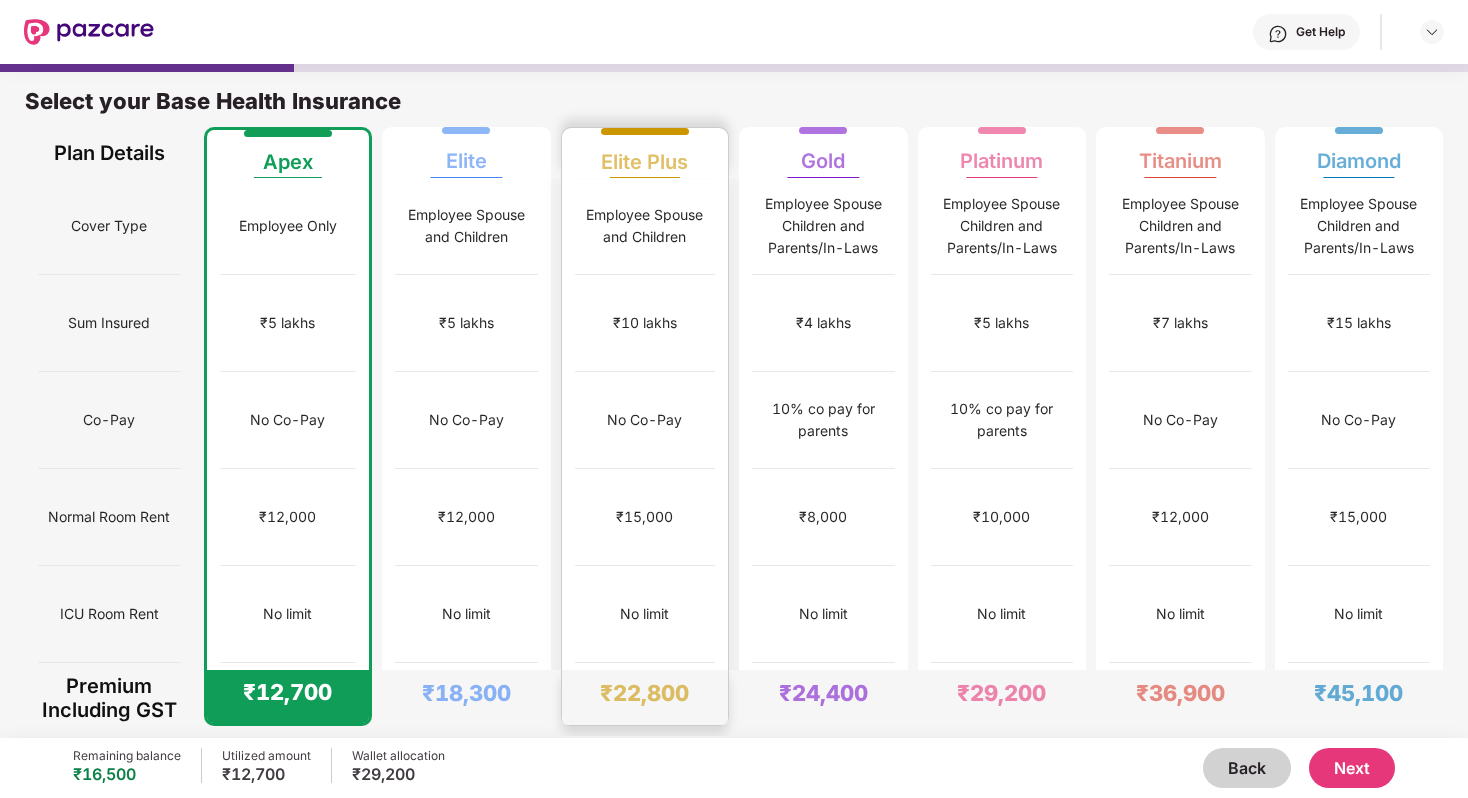 click on "₹22,800" at bounding box center (645, 697) 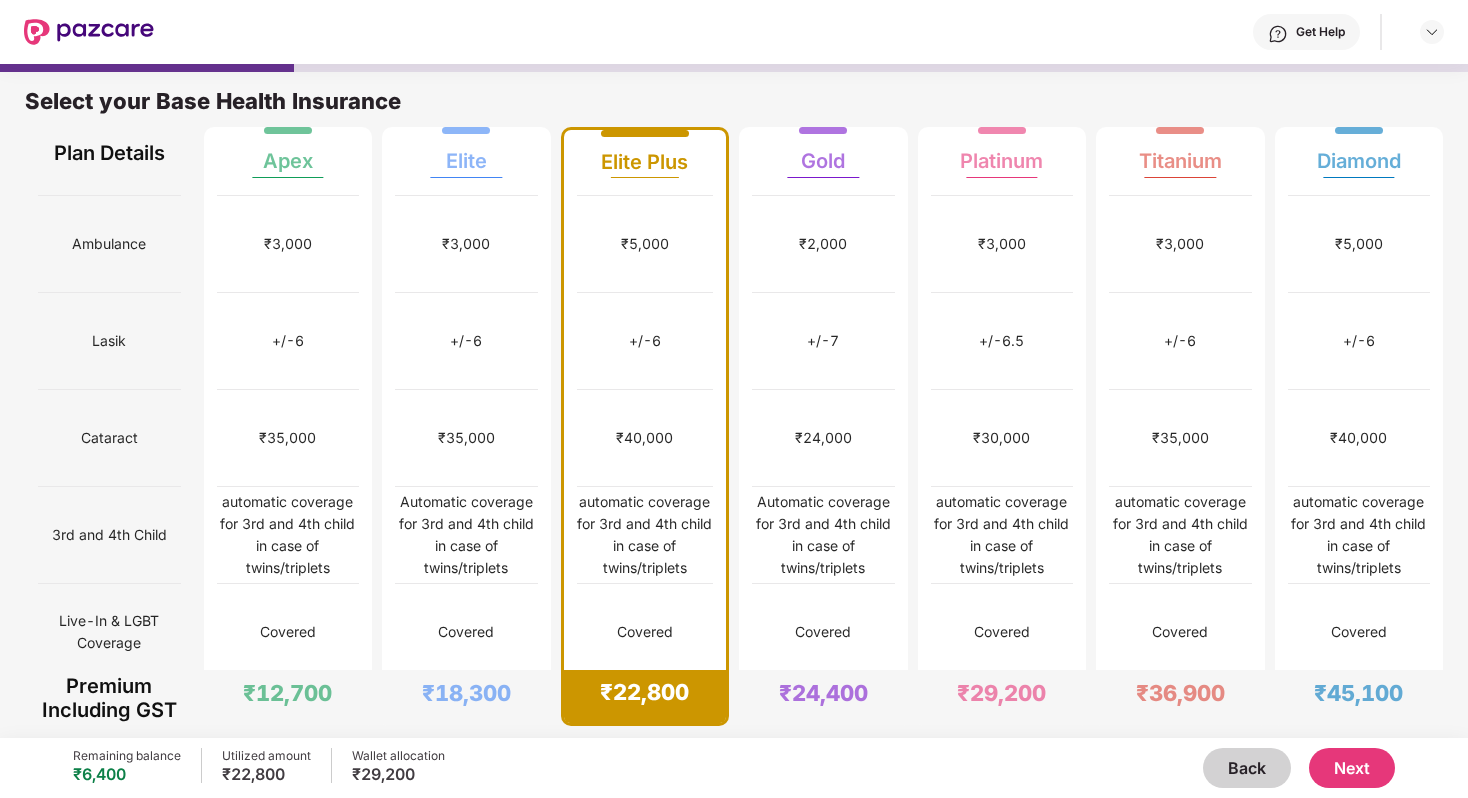 scroll, scrollTop: 662, scrollLeft: 0, axis: vertical 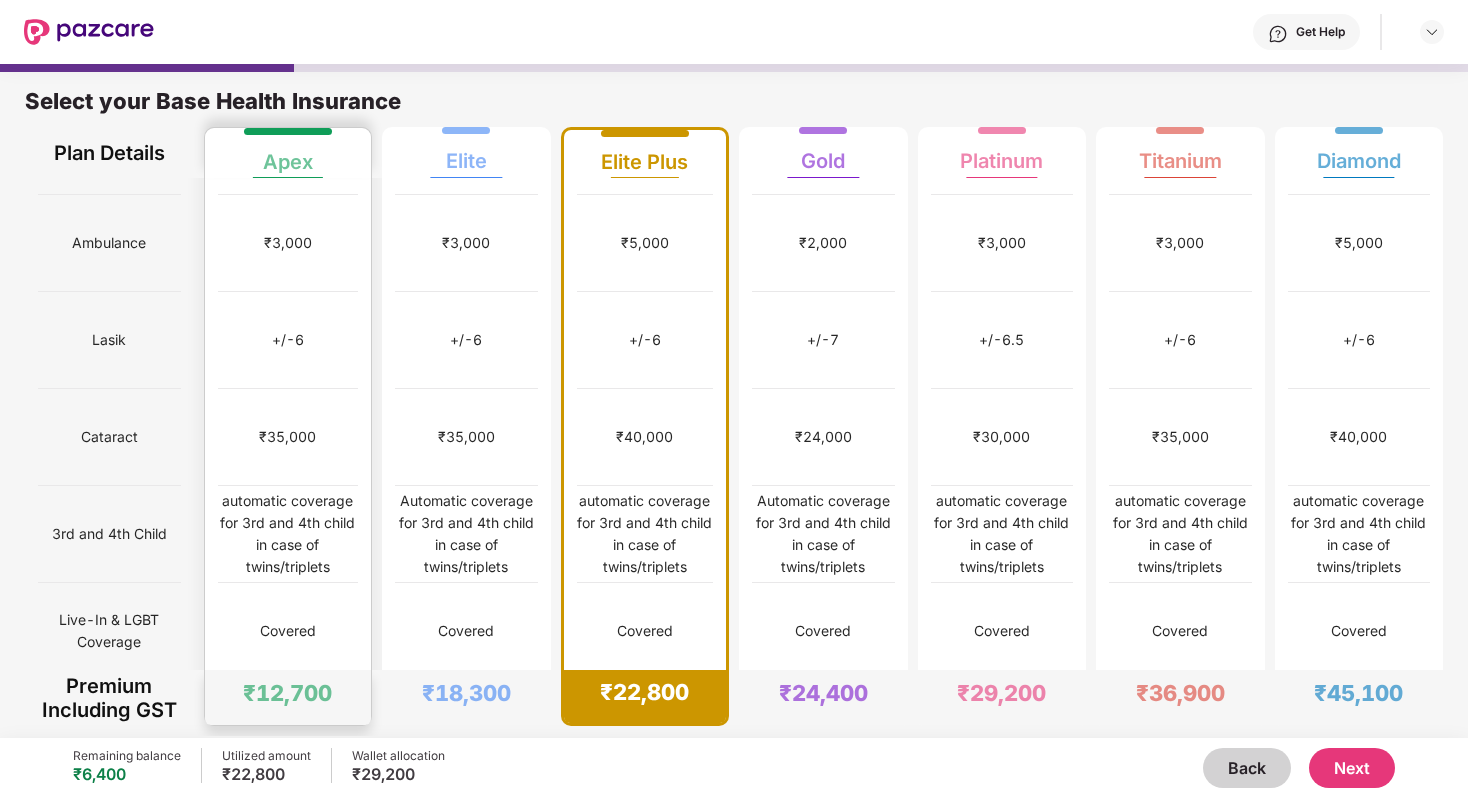 click on "₹12,700" at bounding box center [288, 697] 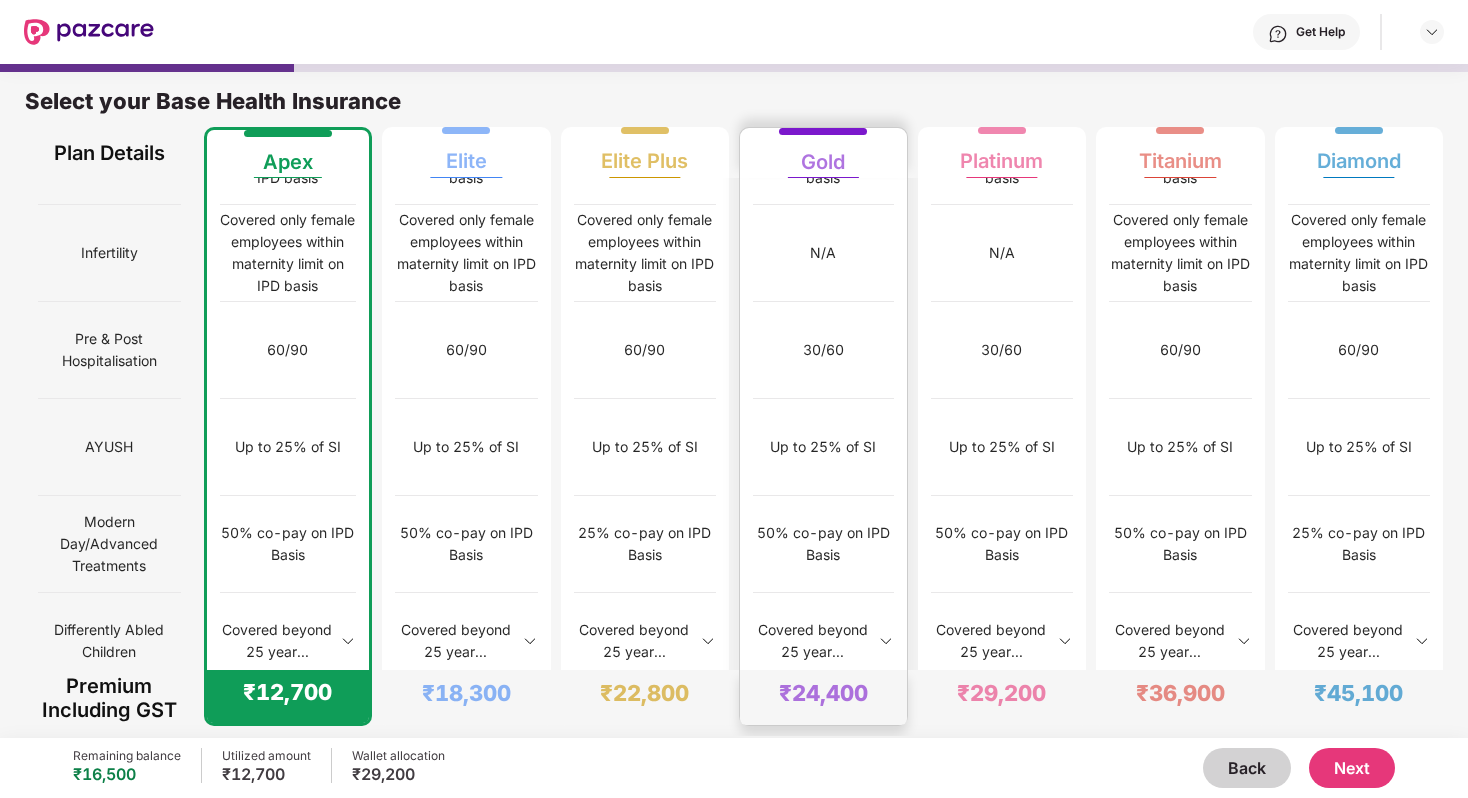 scroll, scrollTop: 1933, scrollLeft: 0, axis: vertical 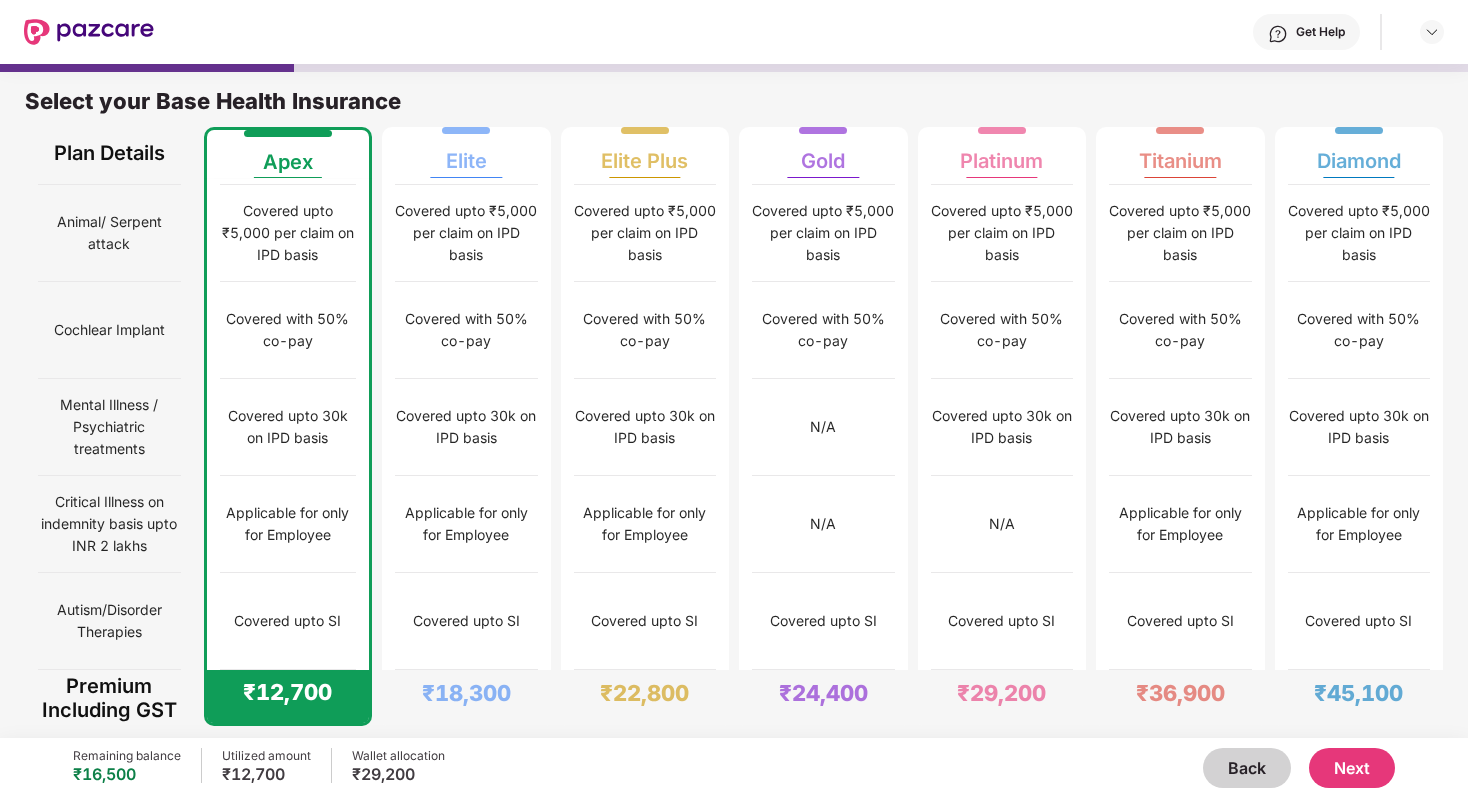 click on "Next" at bounding box center (1352, 768) 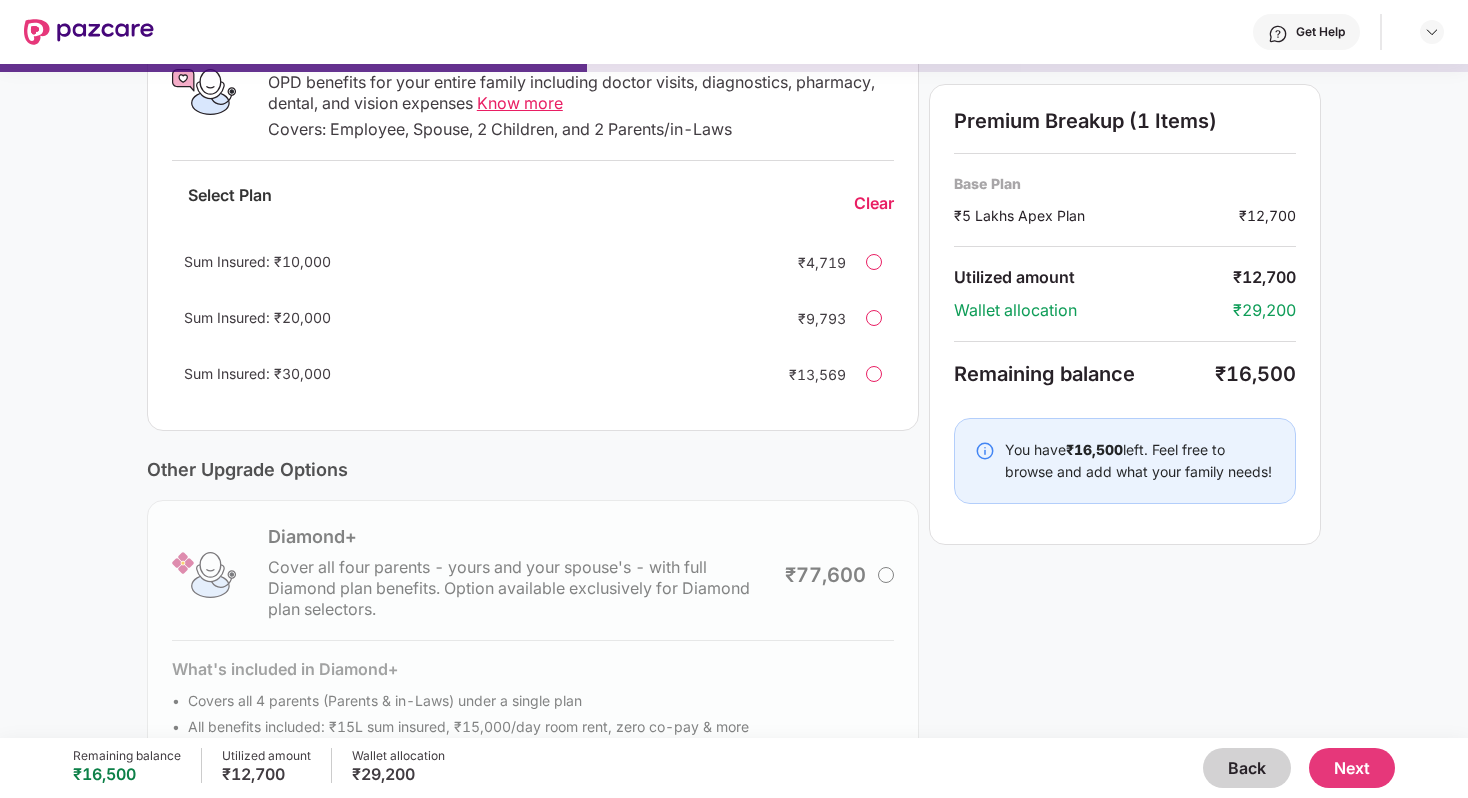 scroll, scrollTop: 450, scrollLeft: 0, axis: vertical 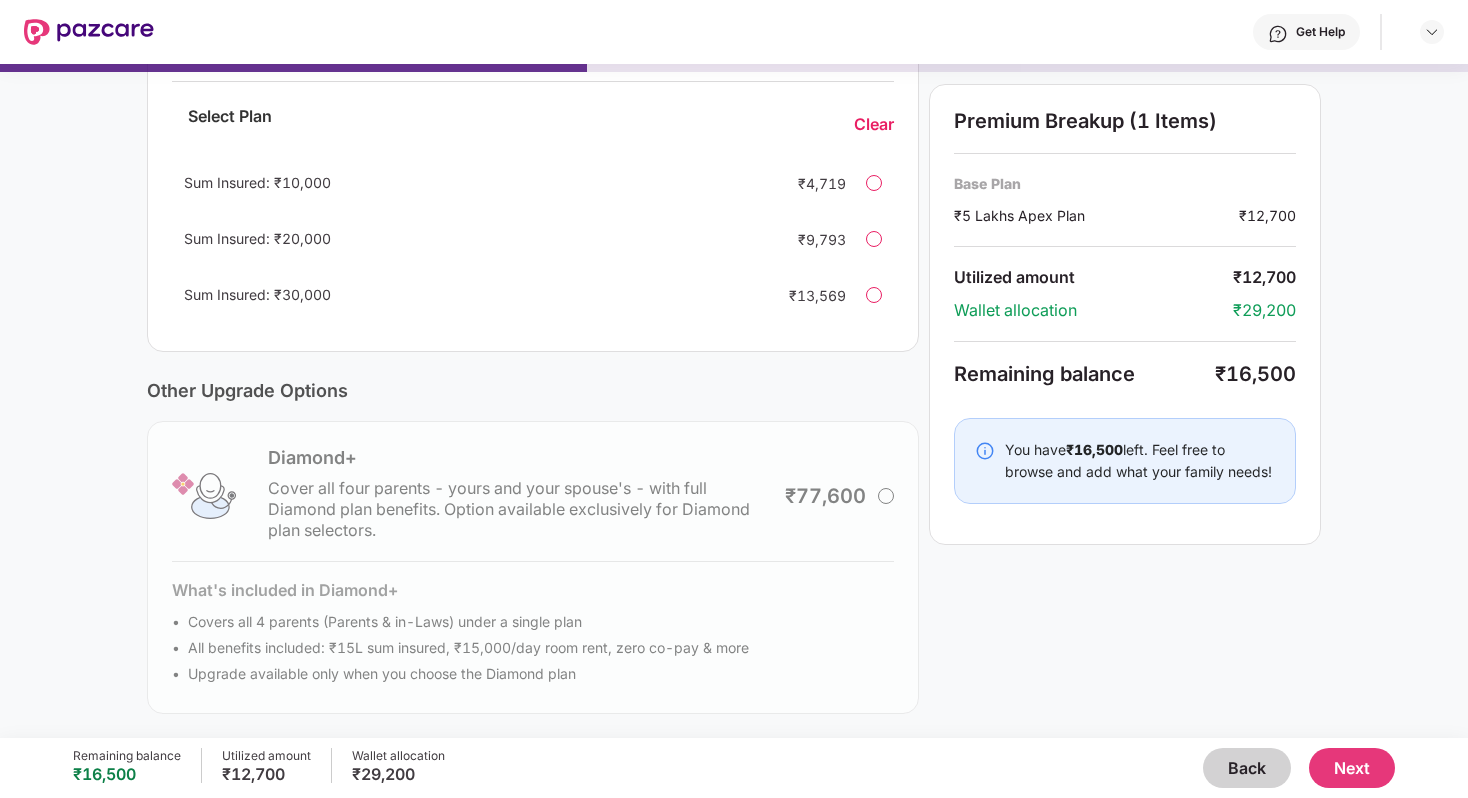 click on "Next" at bounding box center [1352, 768] 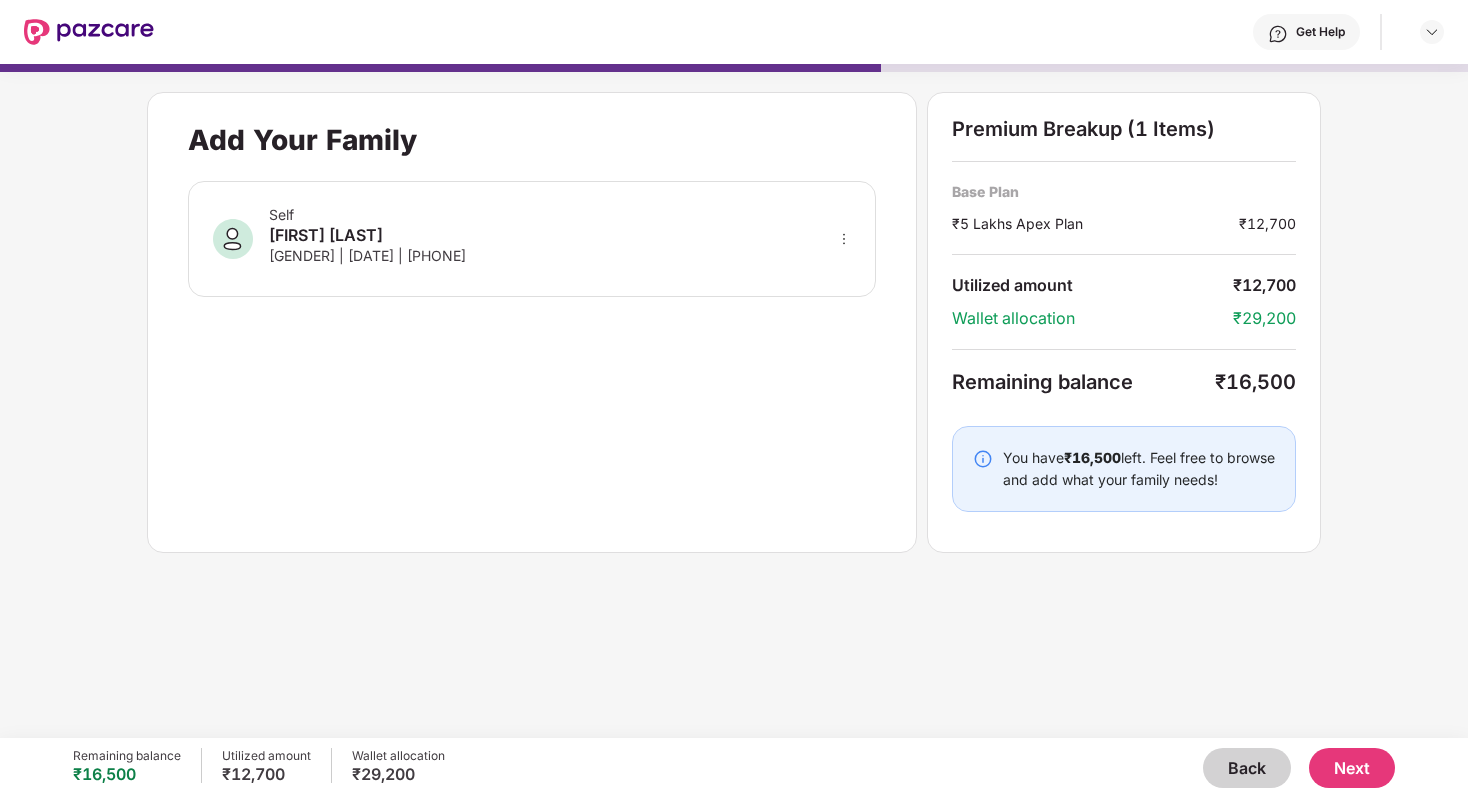 click on "Next" at bounding box center [1352, 768] 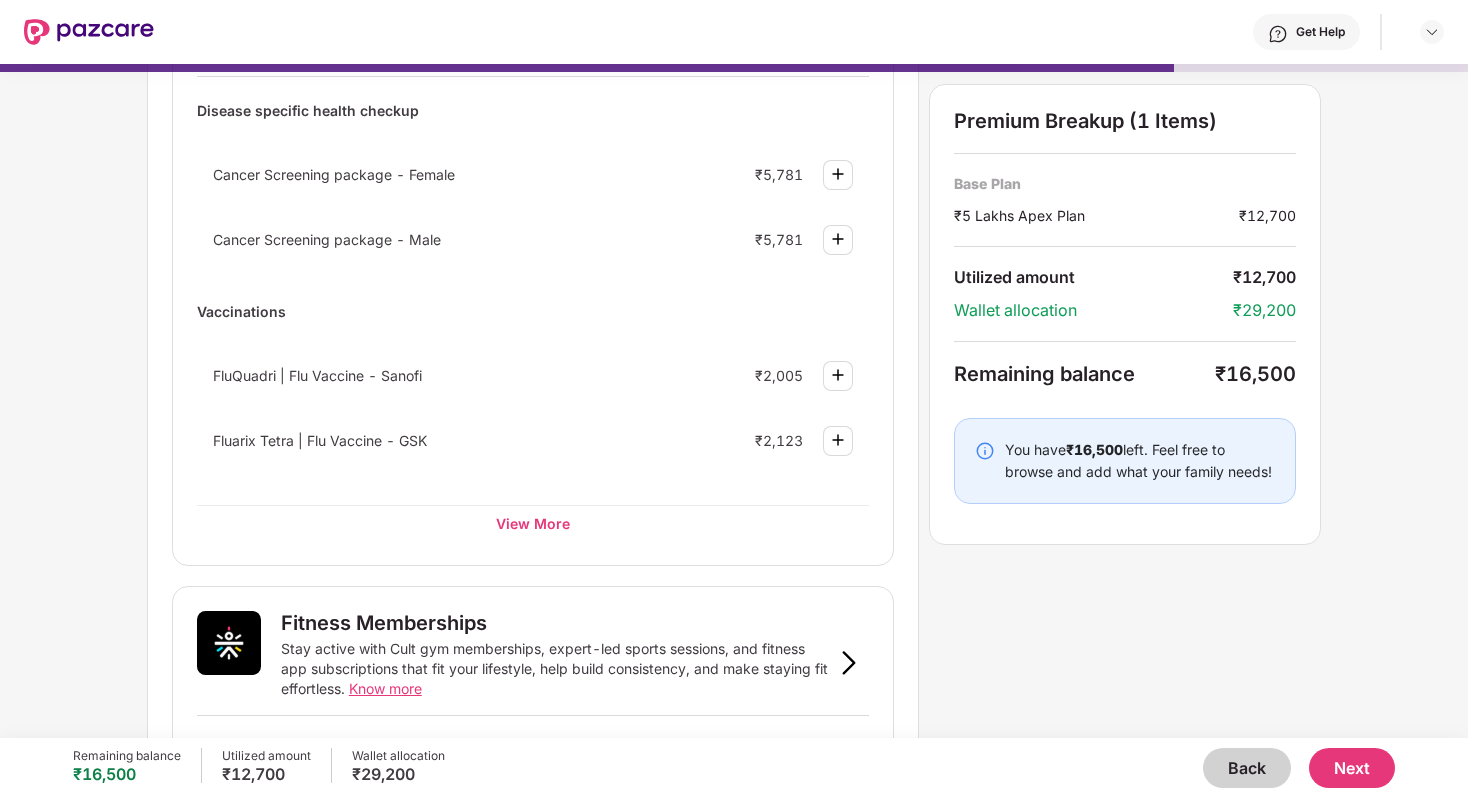 scroll, scrollTop: 475, scrollLeft: 0, axis: vertical 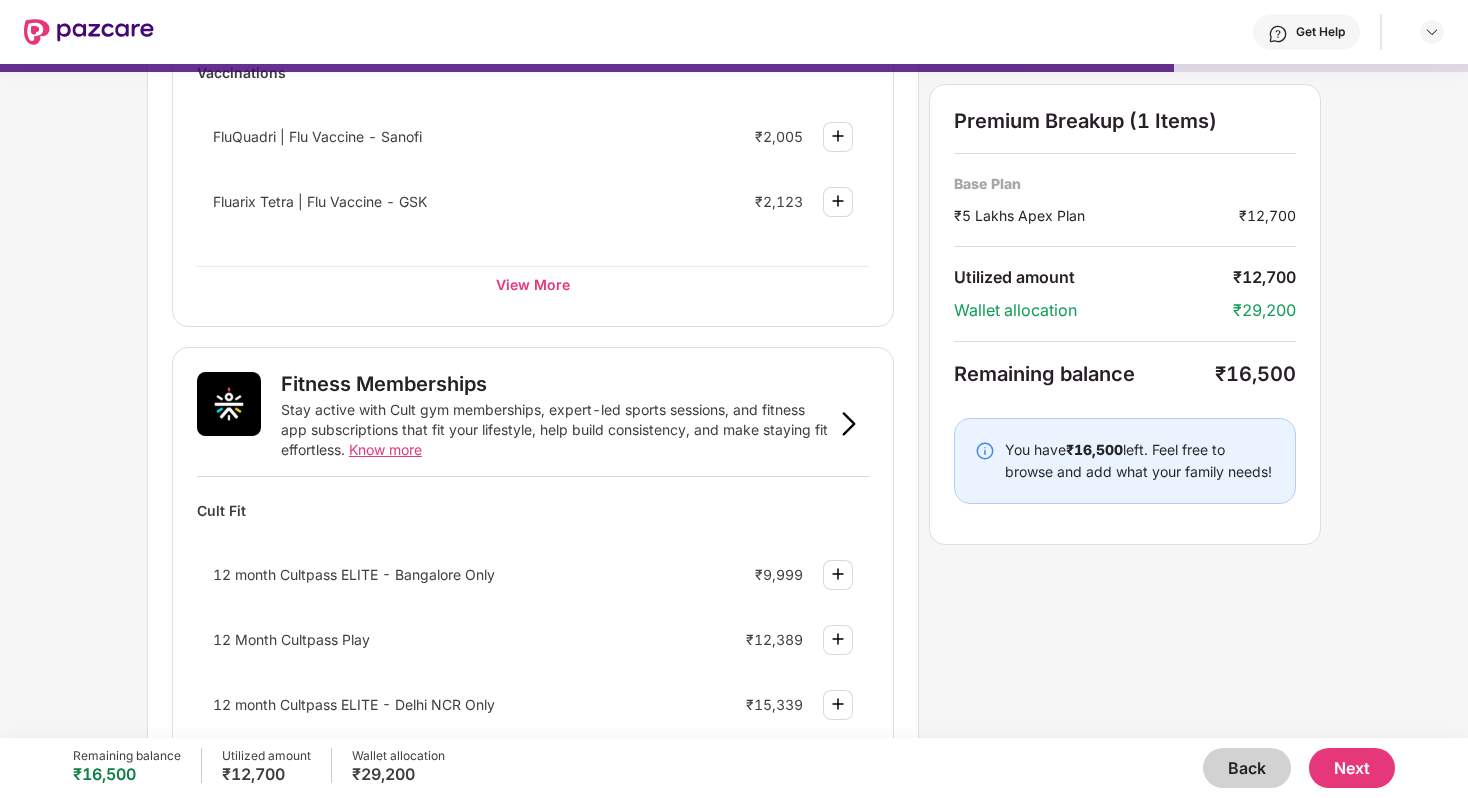 click at bounding box center (838, 574) 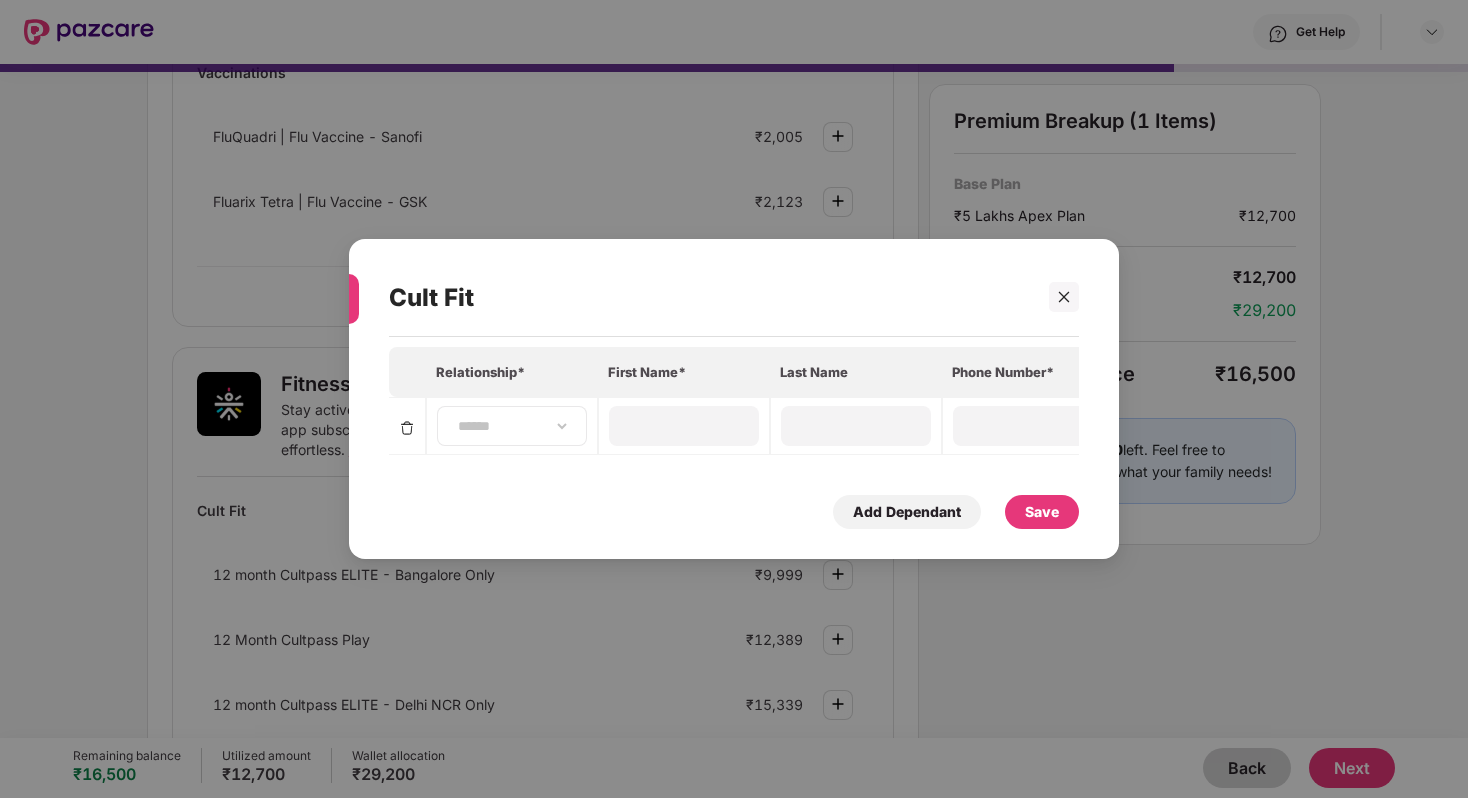 click on "**********" at bounding box center (512, 426) 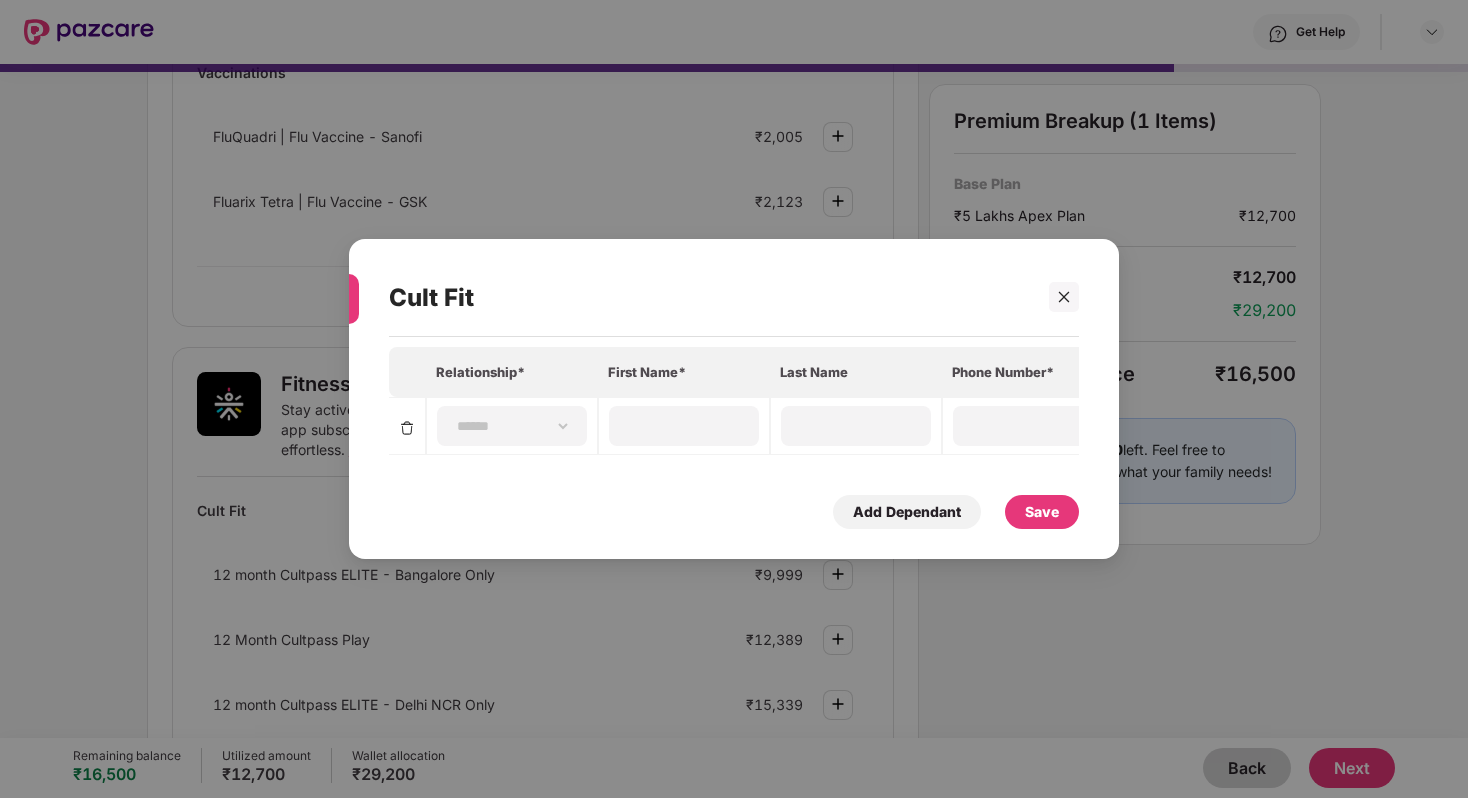 click at bounding box center (407, 428) 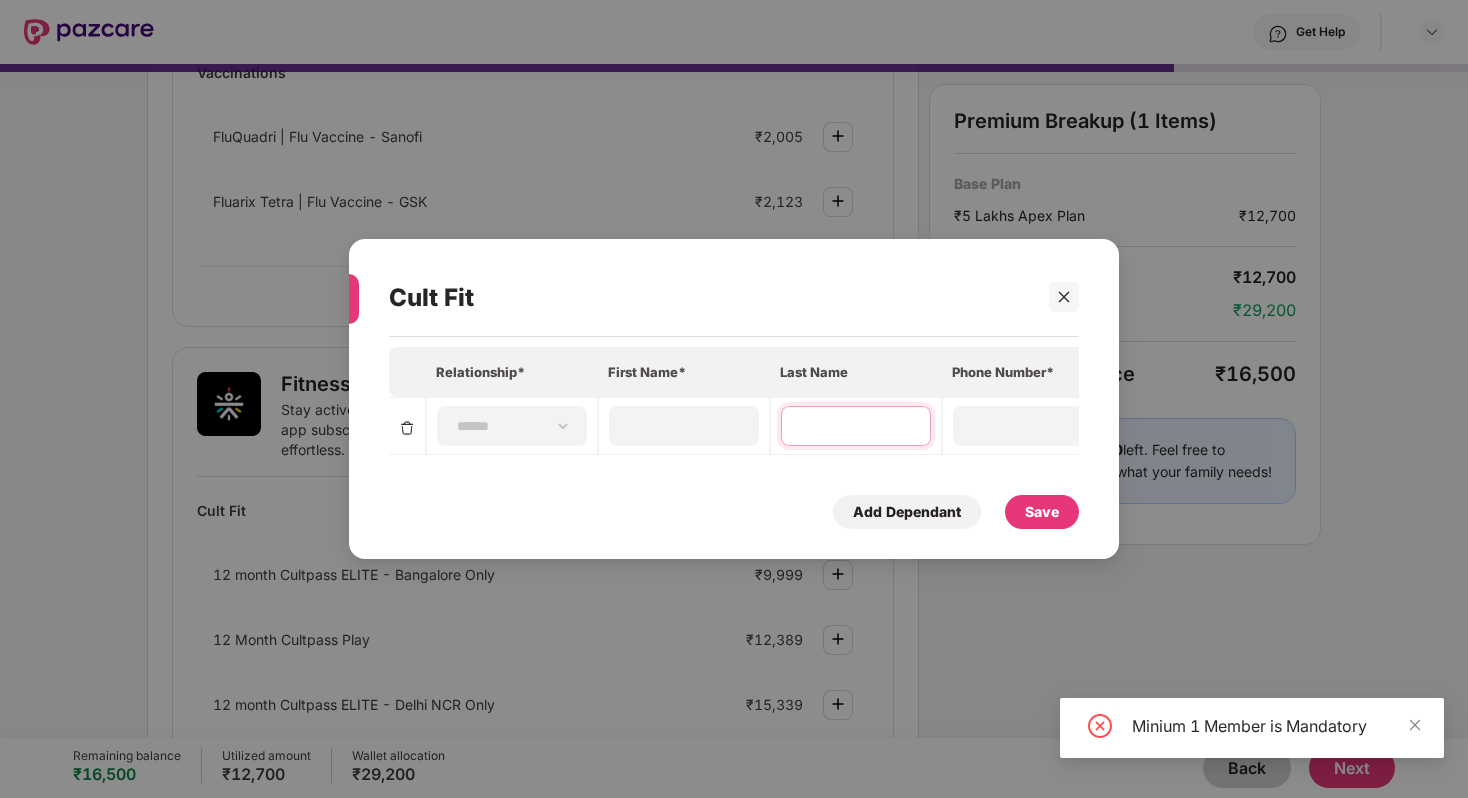 click at bounding box center [856, 426] 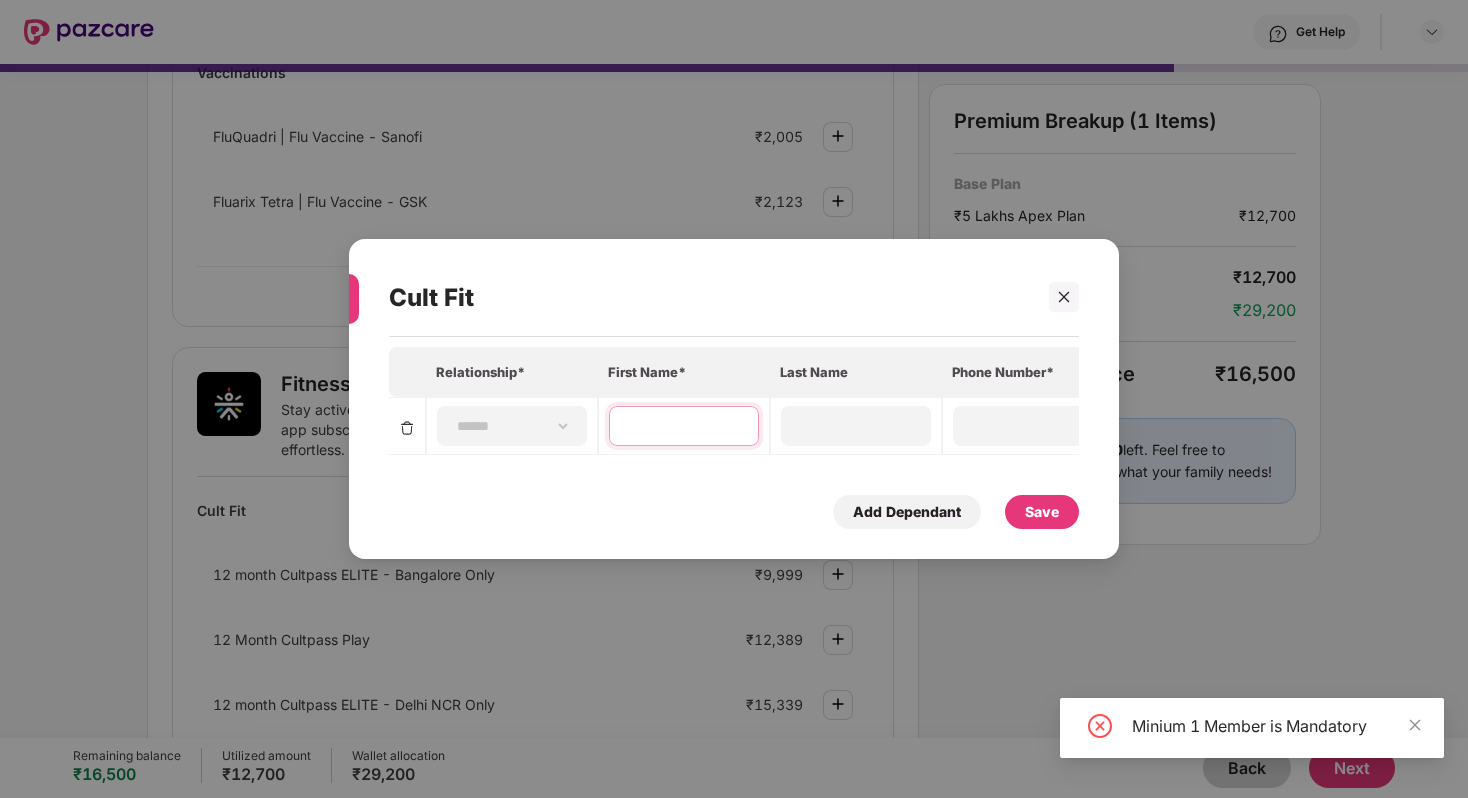 click at bounding box center [684, 426] 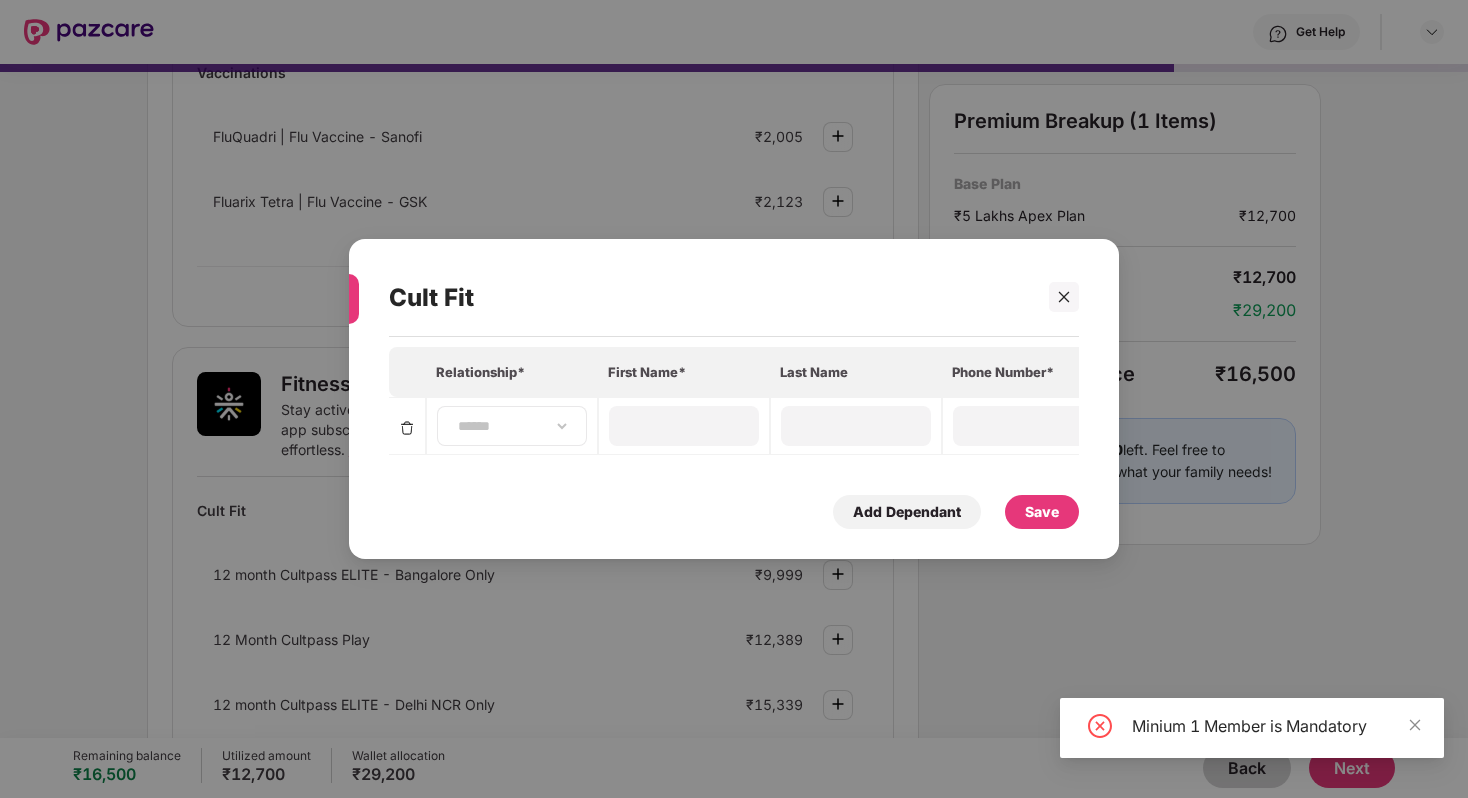 click on "**********" at bounding box center [512, 426] 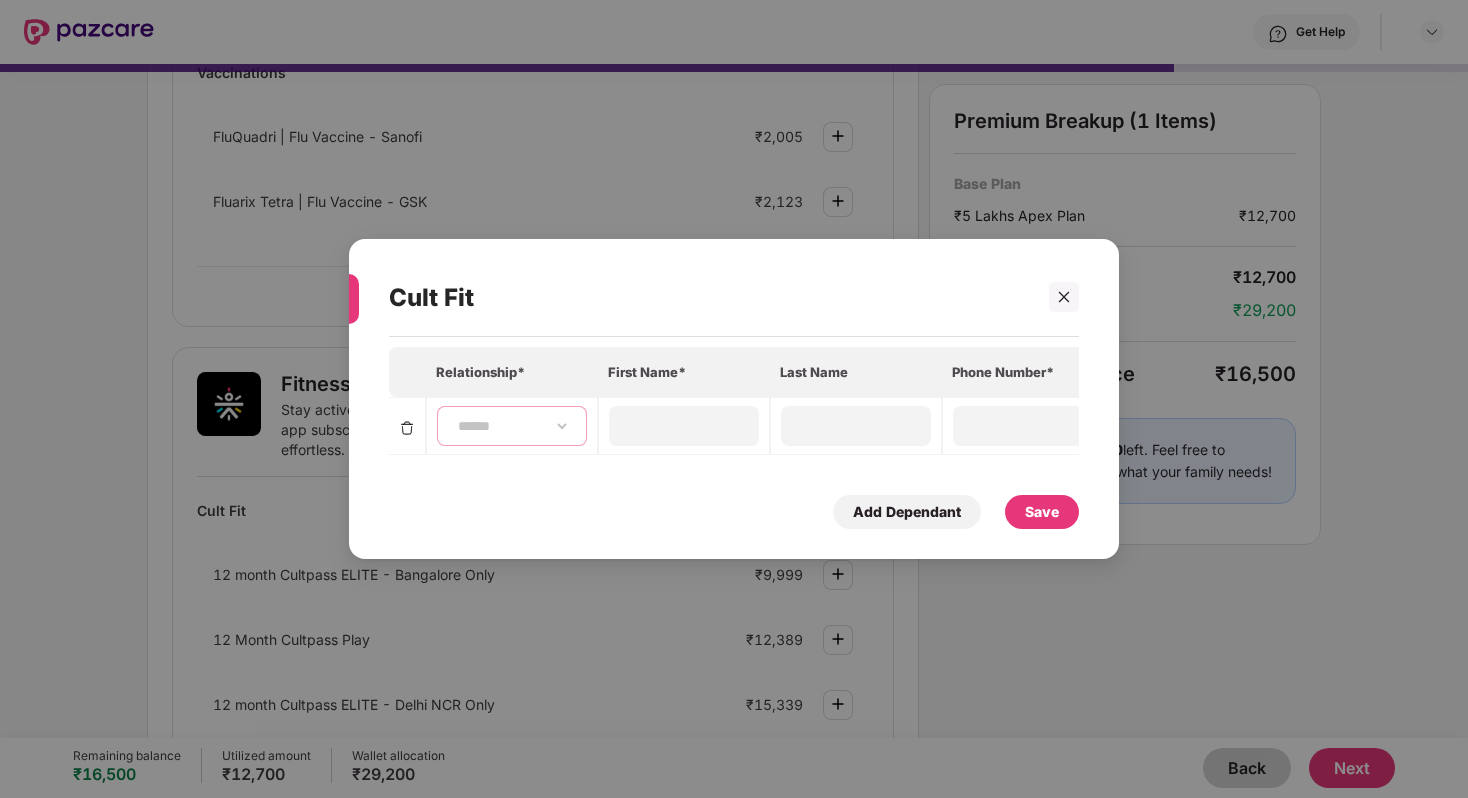 click on "**********" at bounding box center [512, 426] 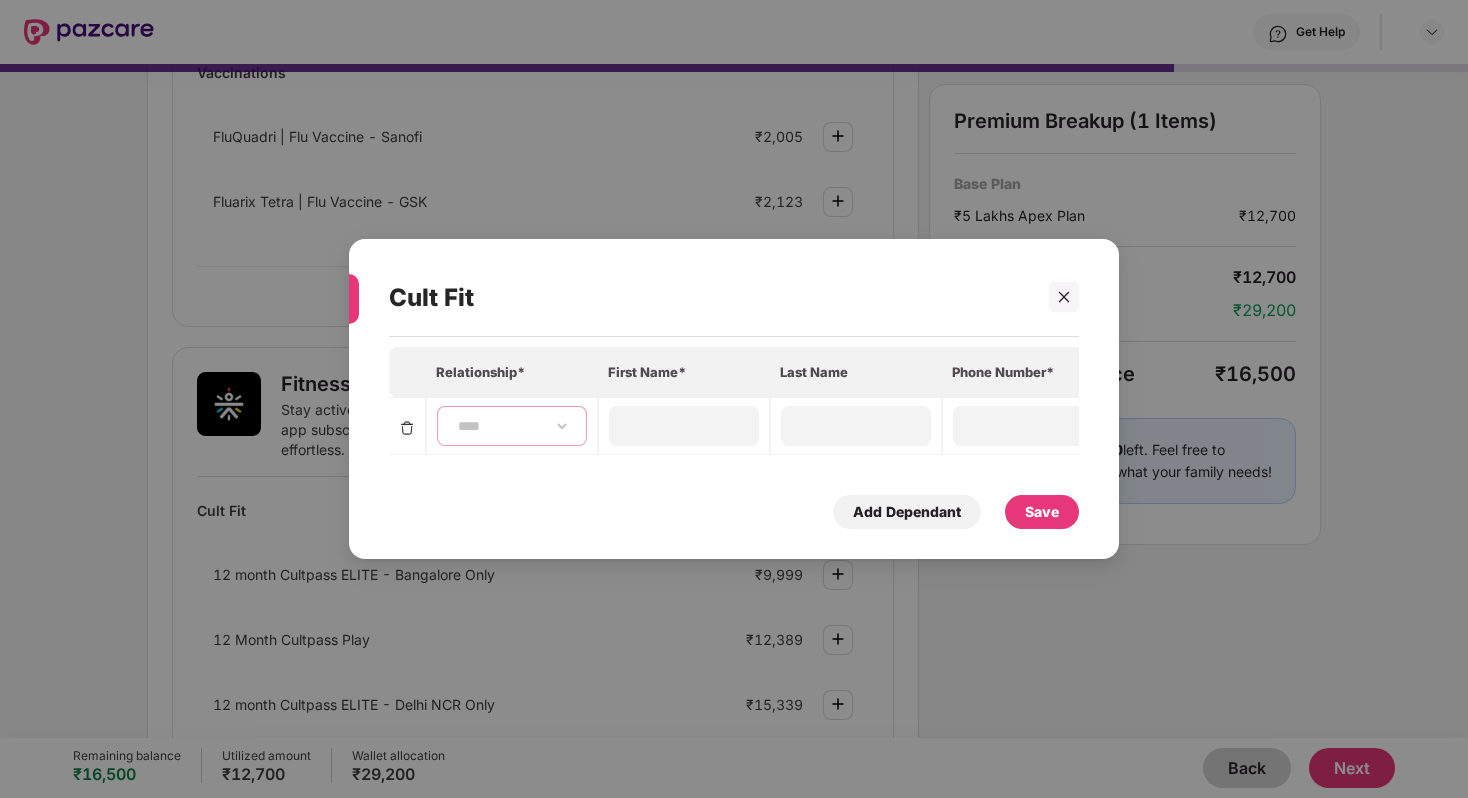 type on "*******" 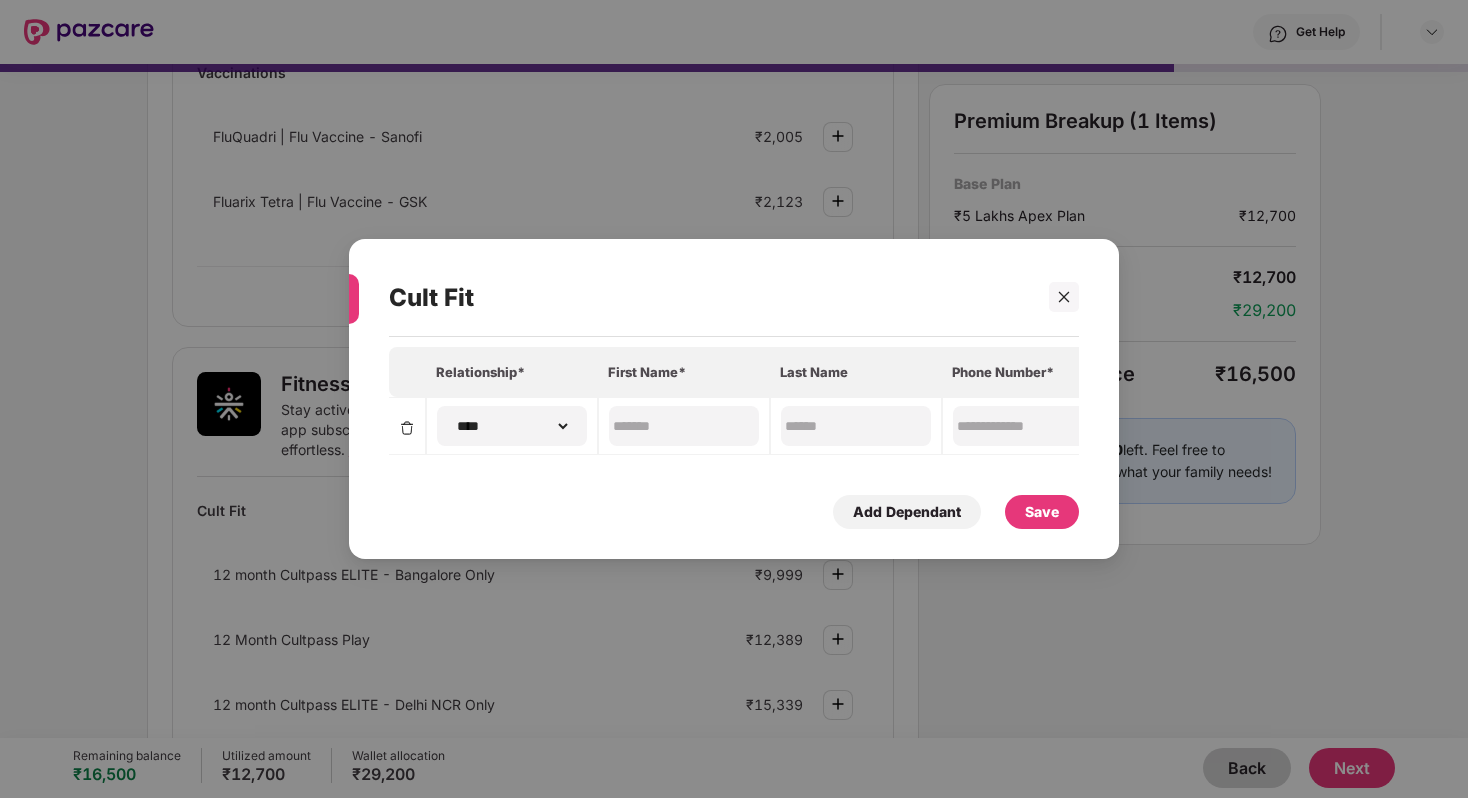 click on "Save" at bounding box center (1042, 512) 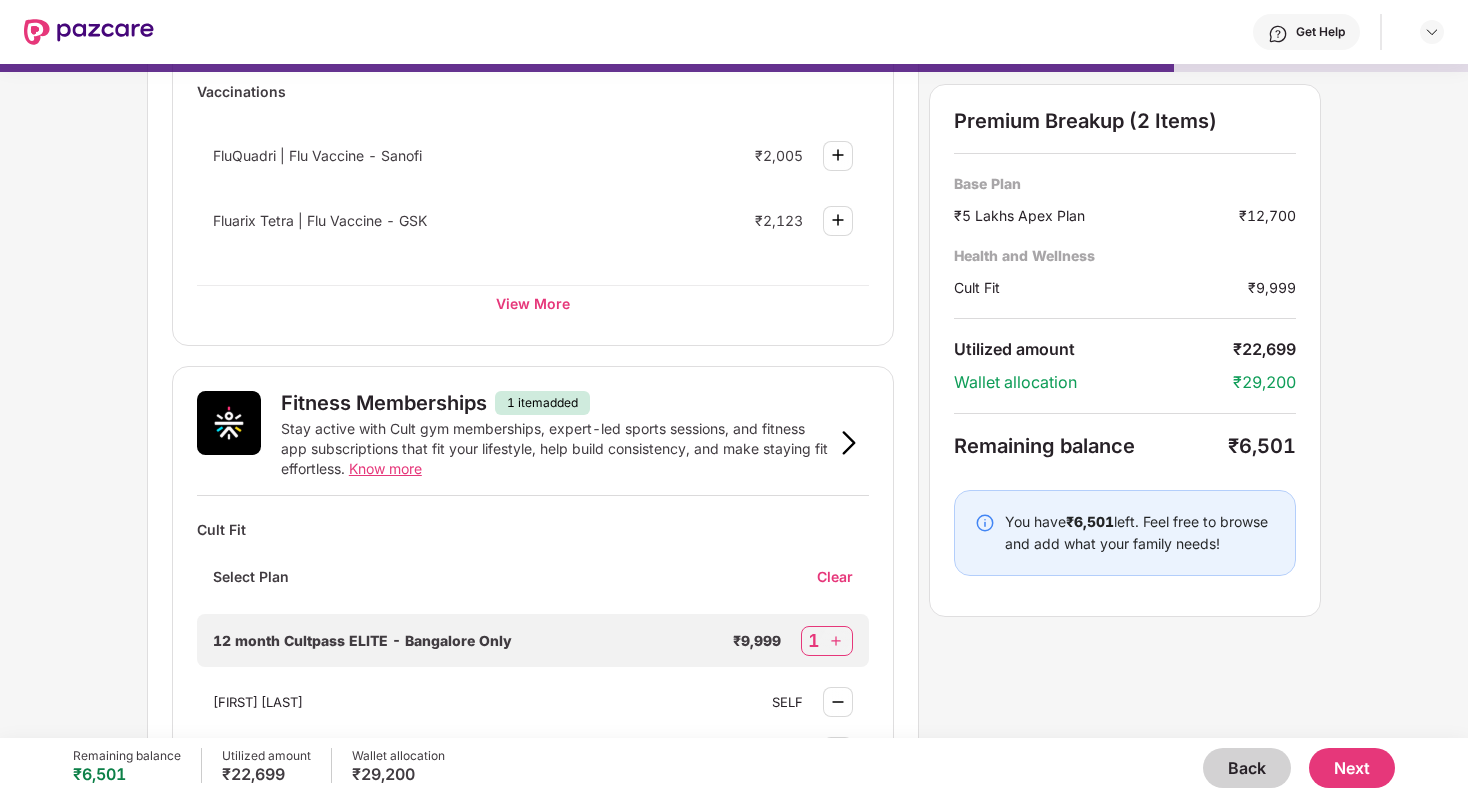 scroll, scrollTop: 0, scrollLeft: 0, axis: both 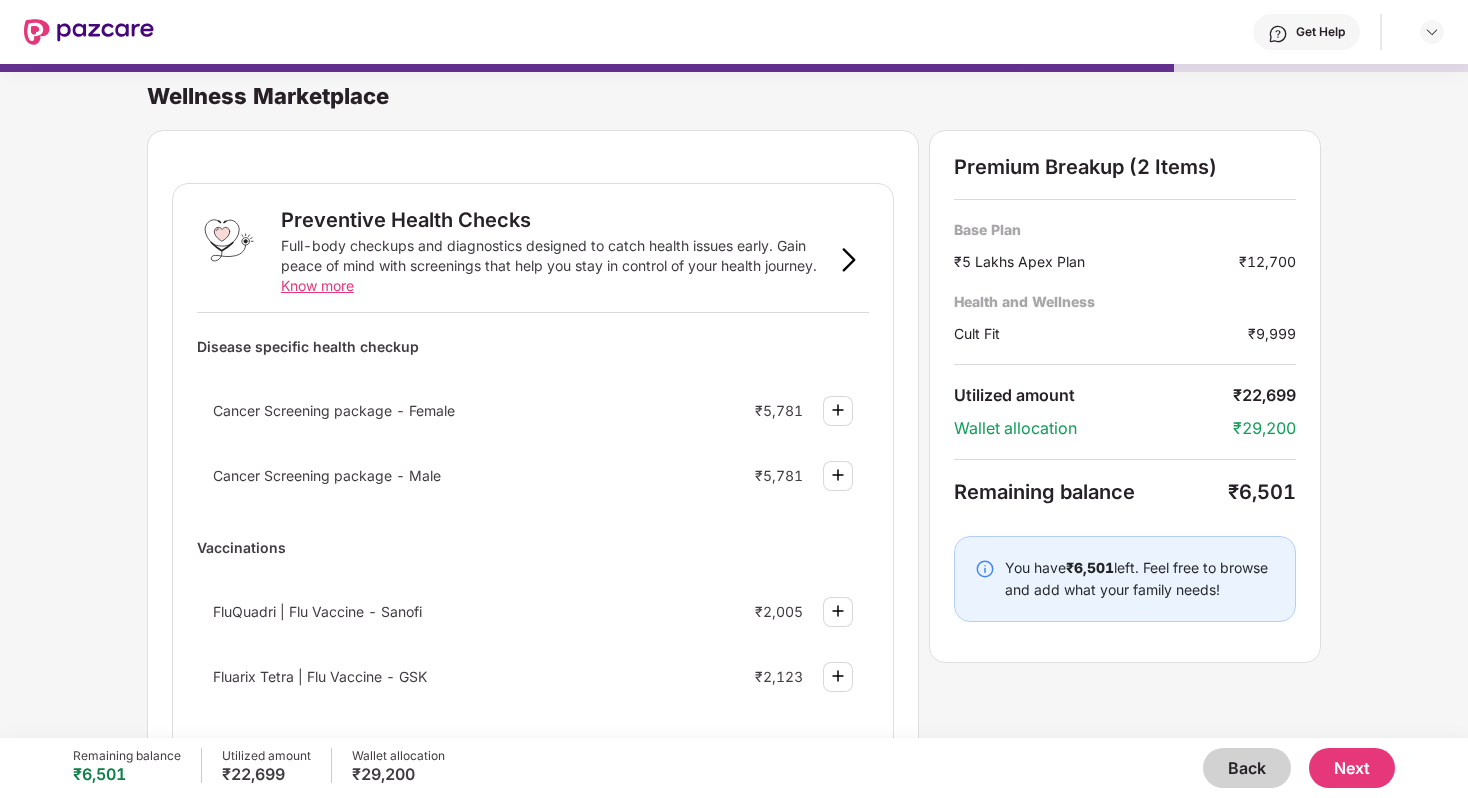 click on "Next" at bounding box center (1352, 768) 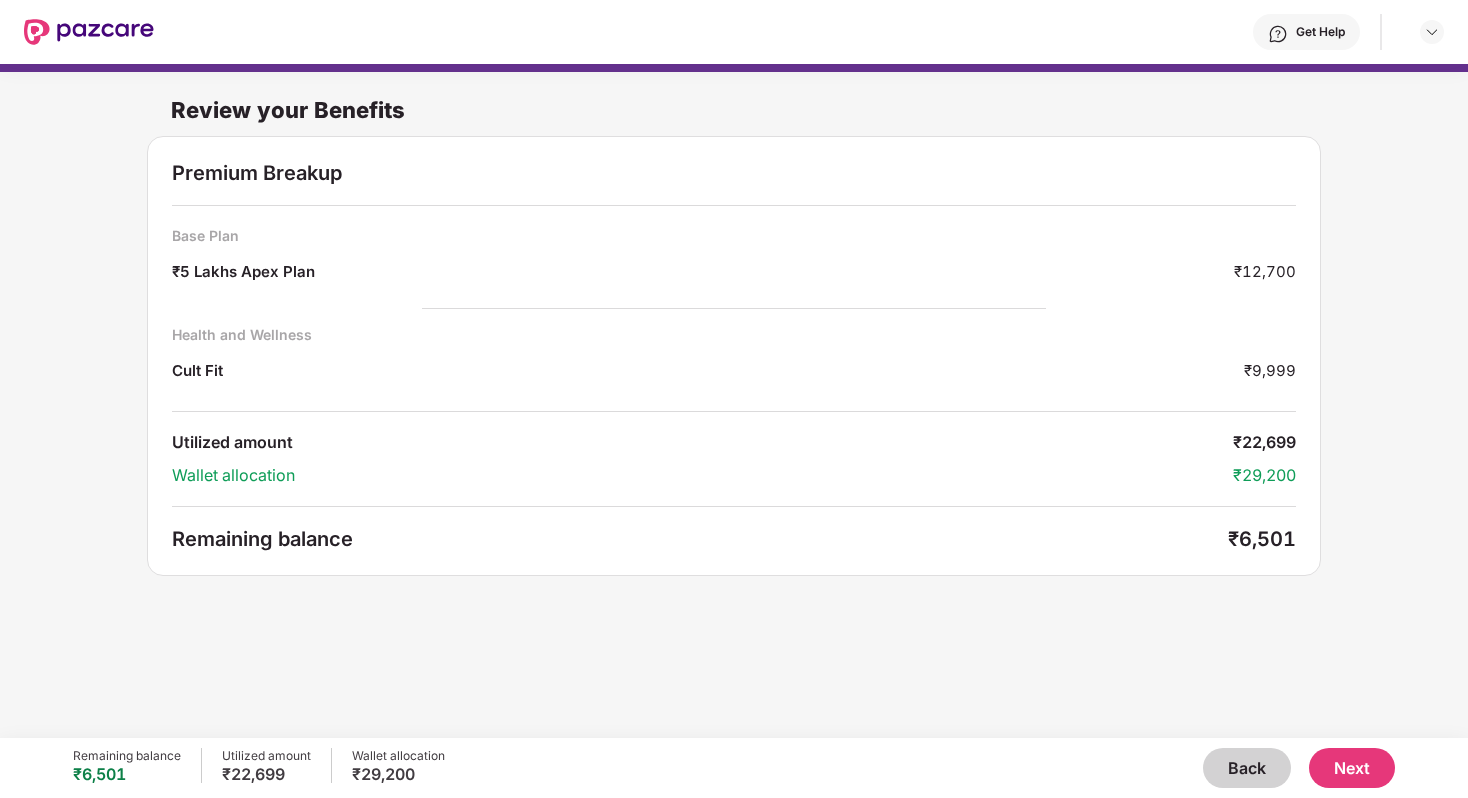 click at bounding box center (89, 32) 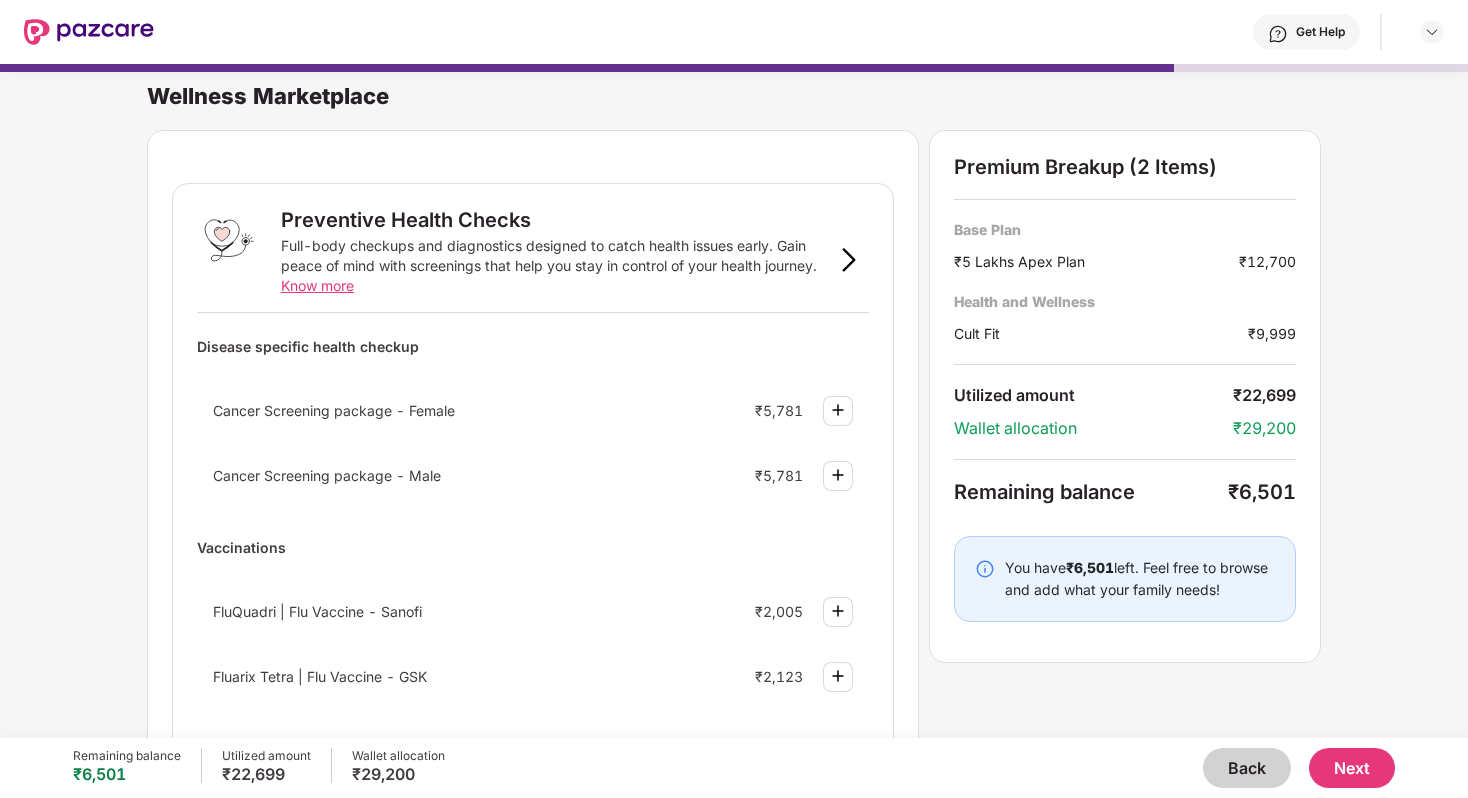 click on "Back" at bounding box center [1247, 768] 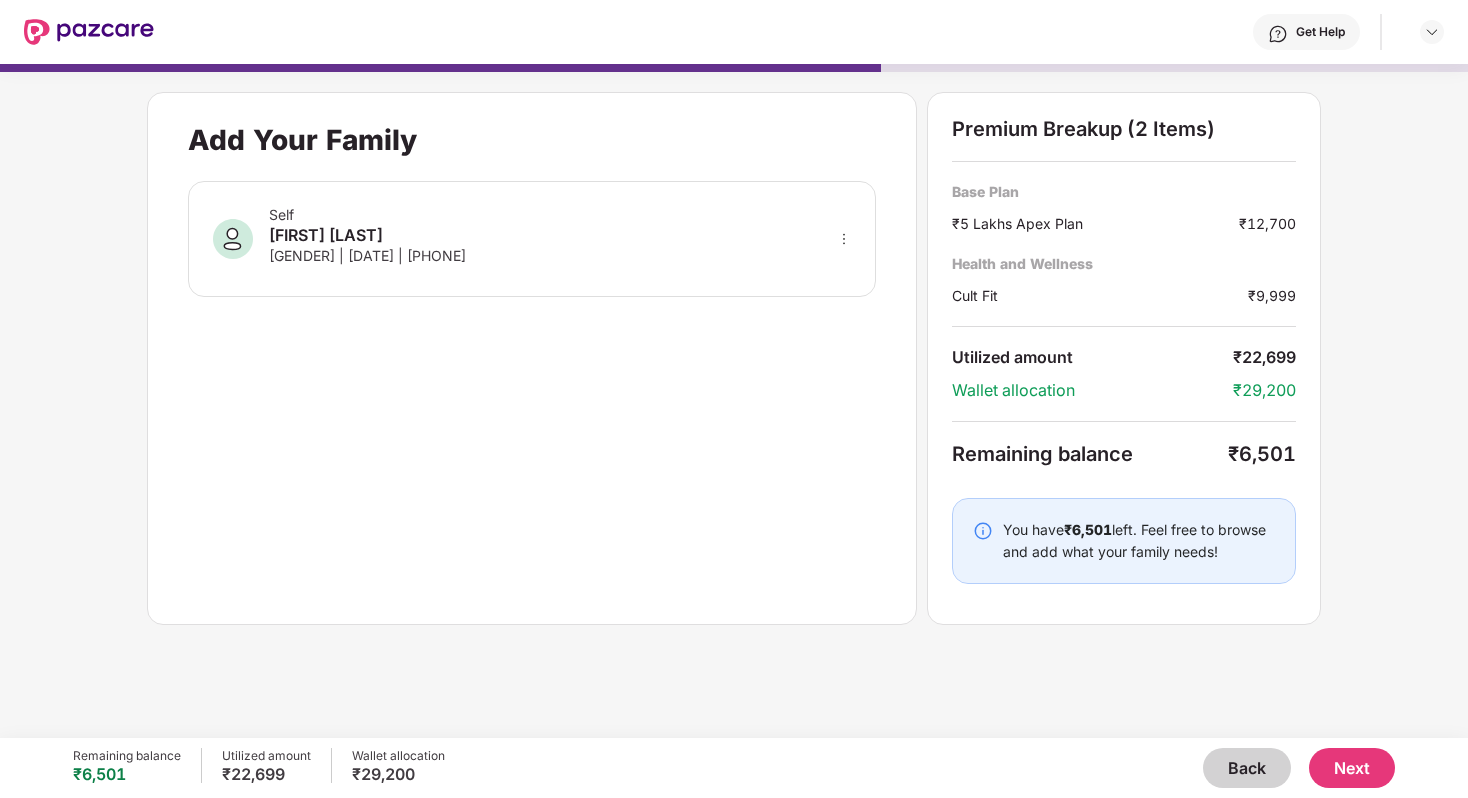 click on "Back" at bounding box center (1247, 768) 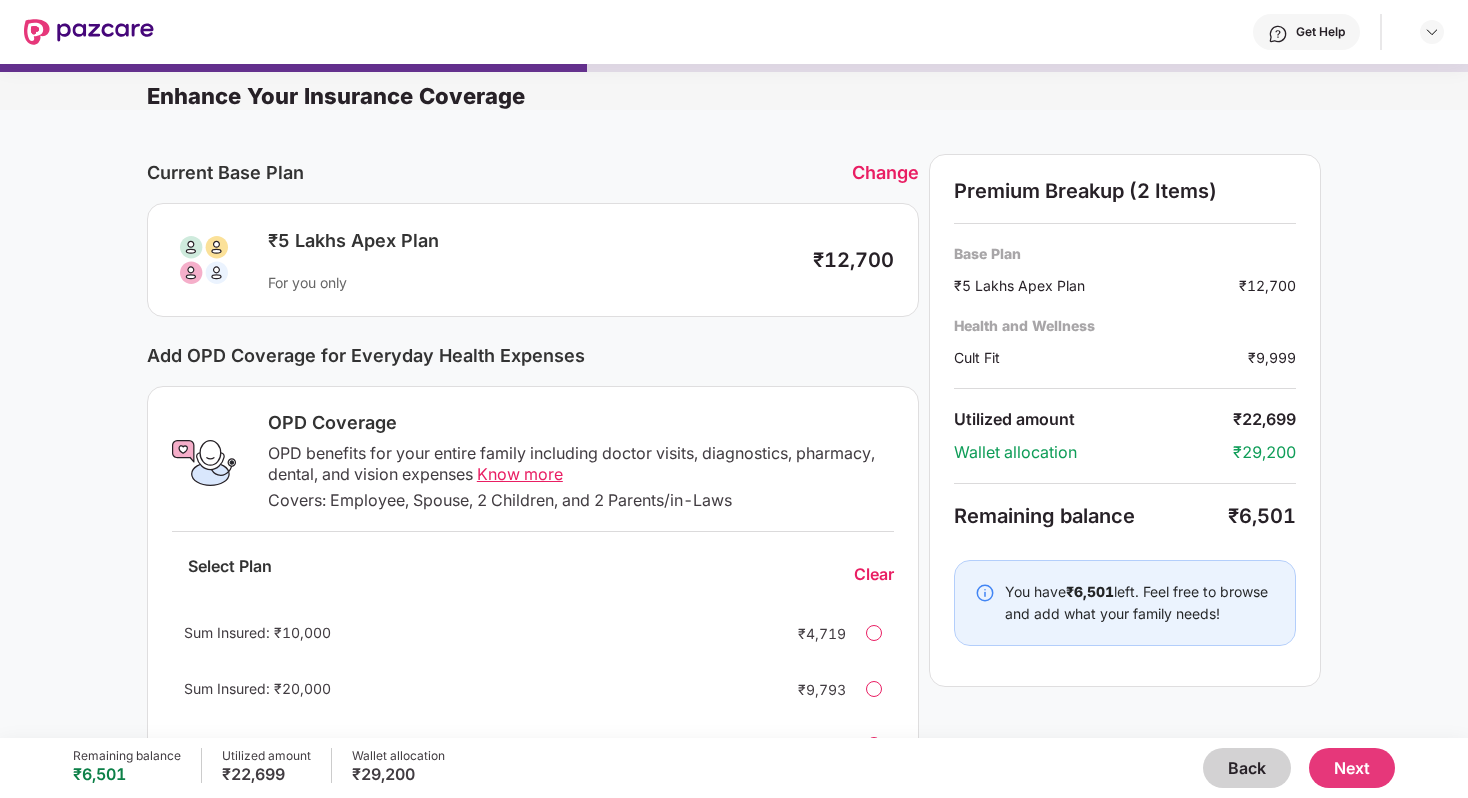 click on "Back" at bounding box center (1247, 768) 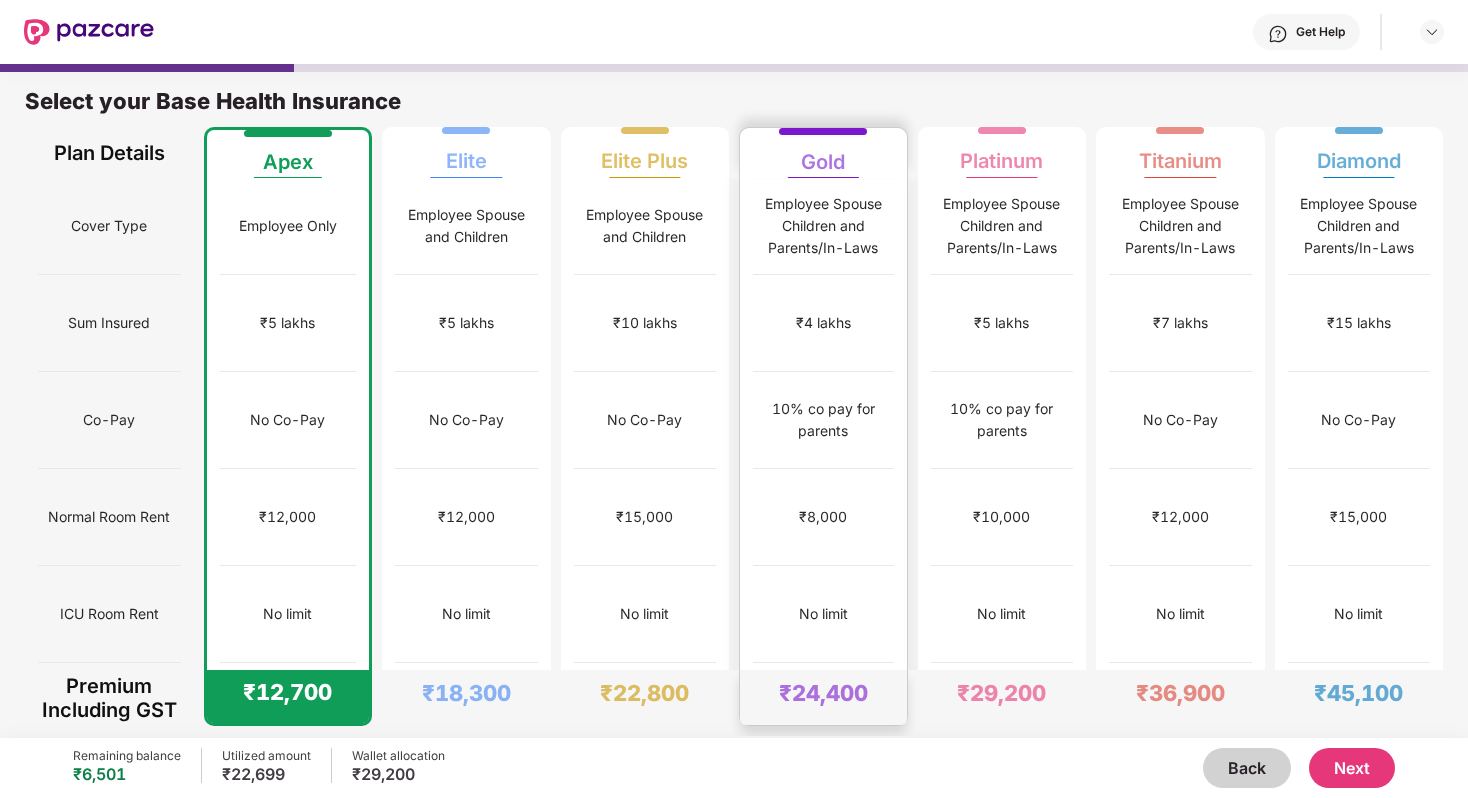 click on "No limit" at bounding box center (823, 614) 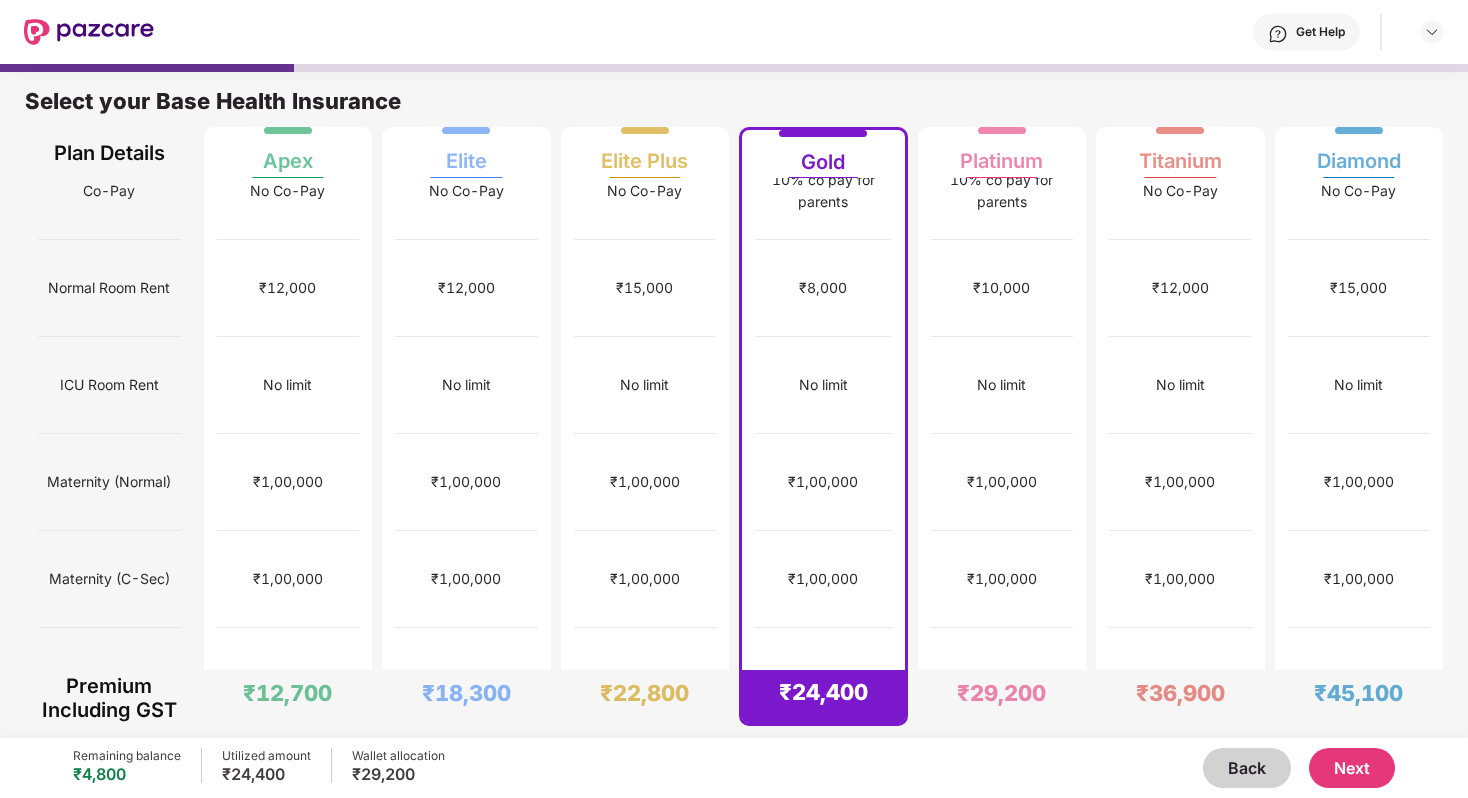 scroll, scrollTop: 0, scrollLeft: 0, axis: both 